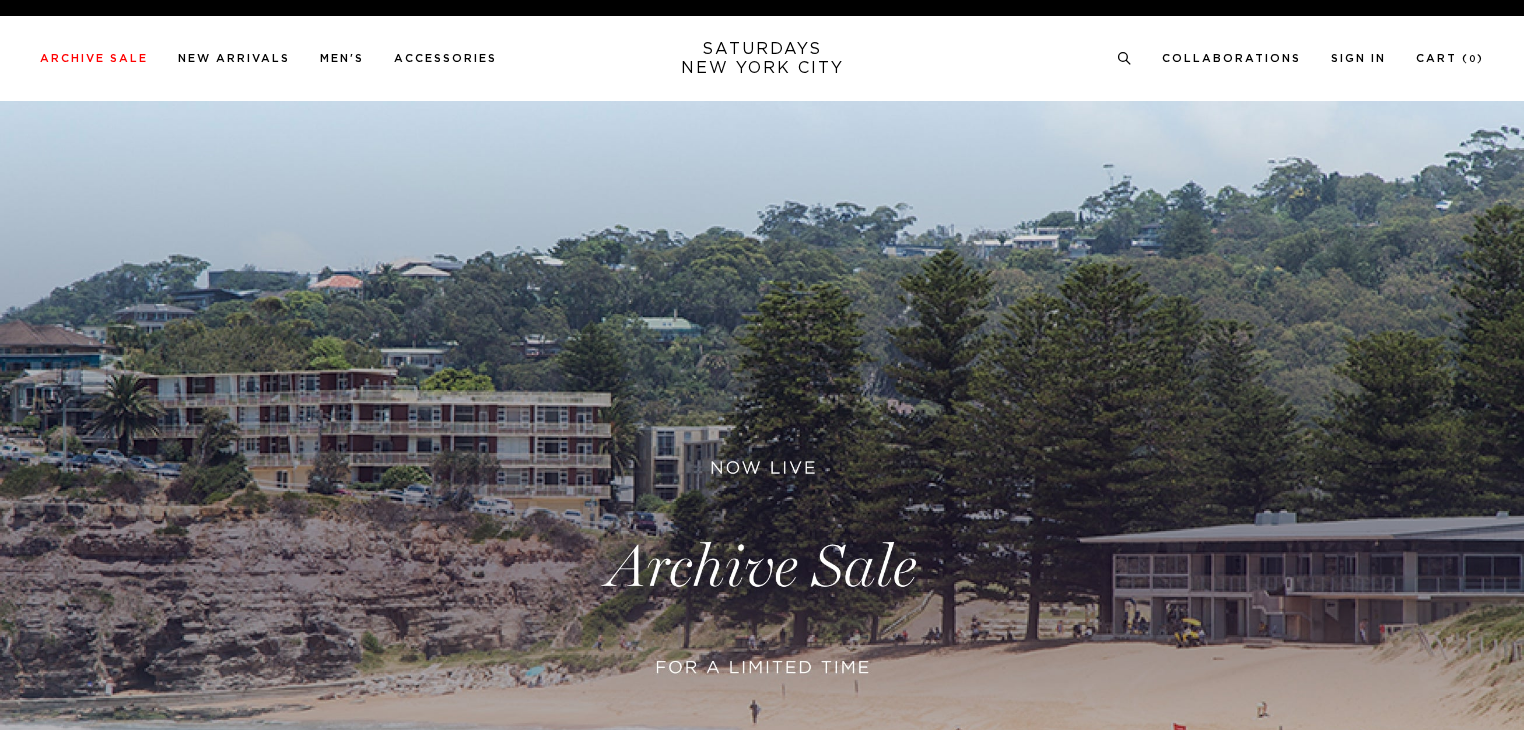 scroll, scrollTop: 0, scrollLeft: 0, axis: both 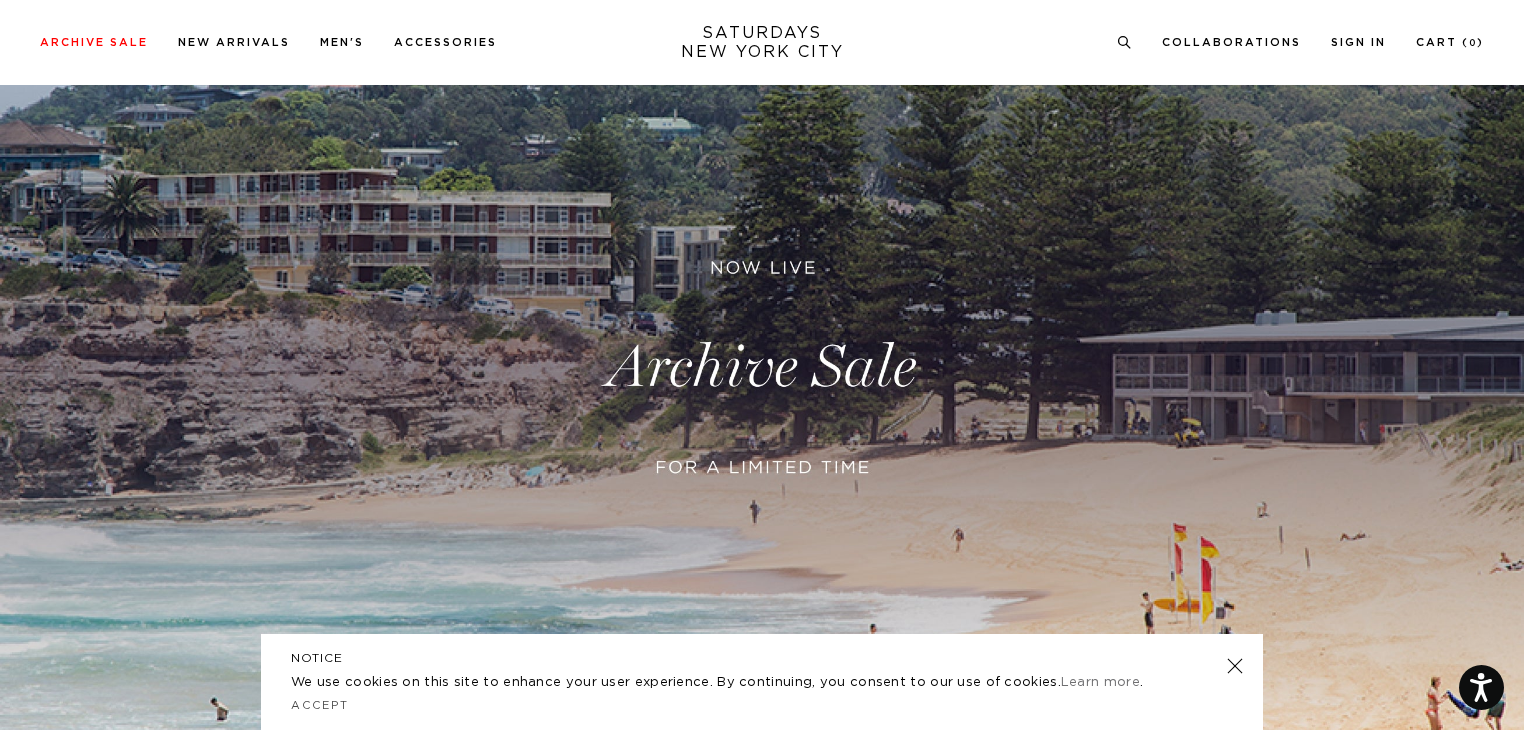 click at bounding box center (762, 367) 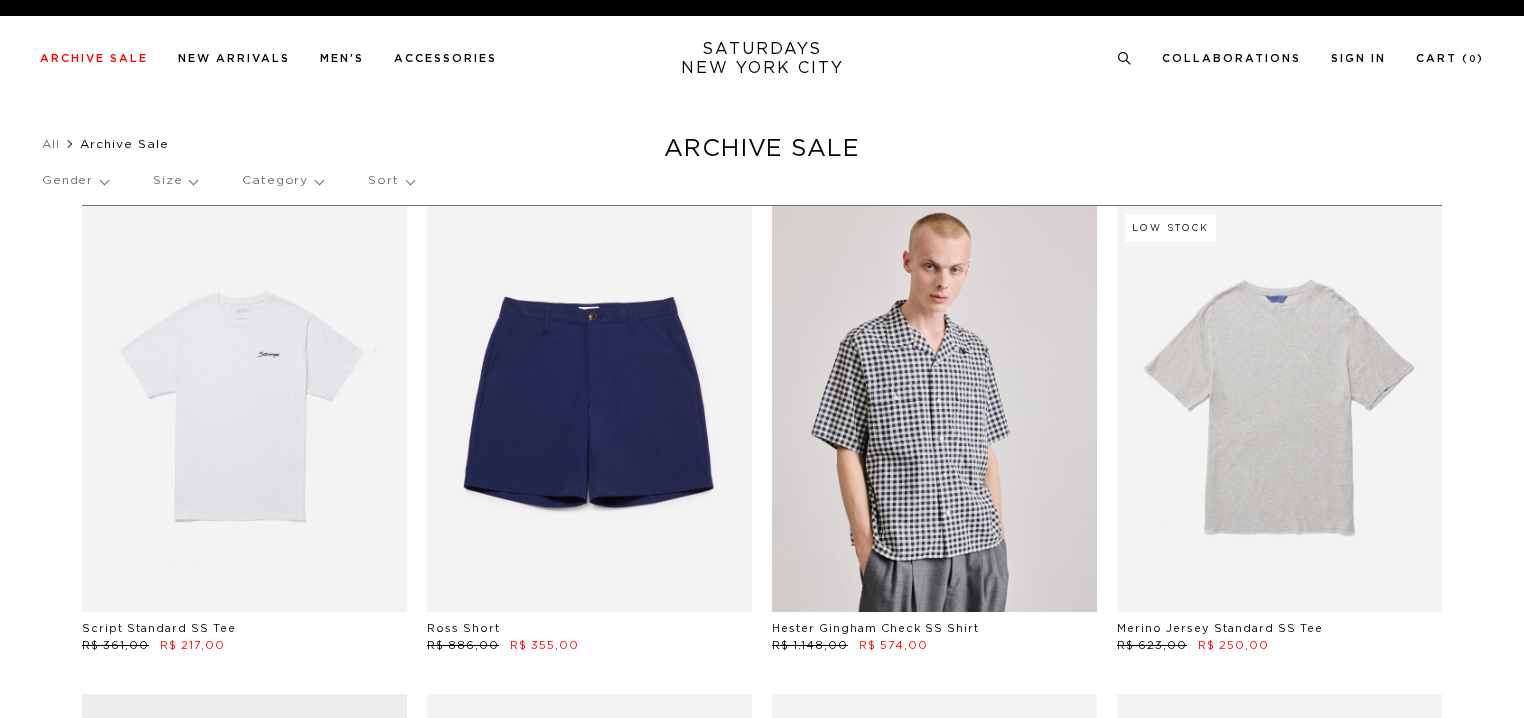 scroll, scrollTop: 0, scrollLeft: 0, axis: both 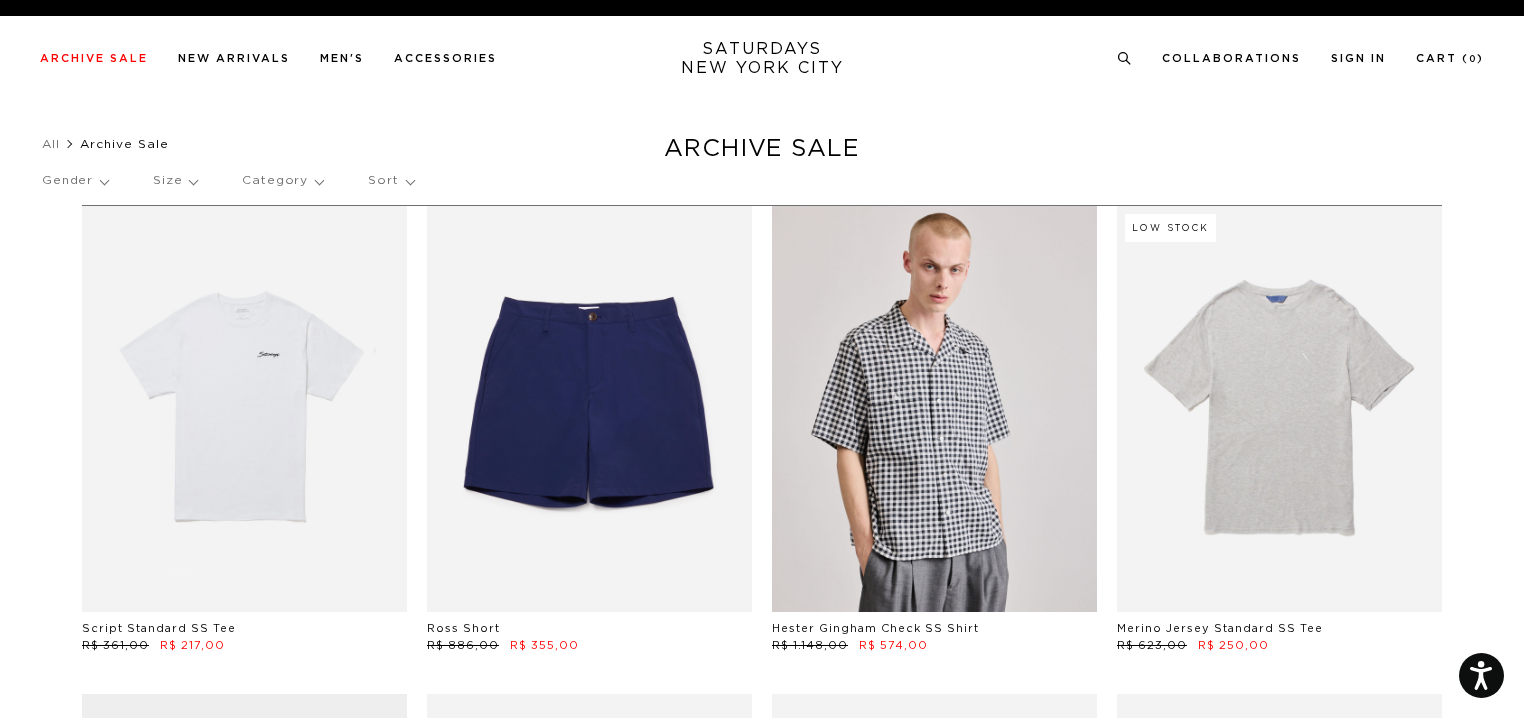 click on "Gender" at bounding box center (75, 181) 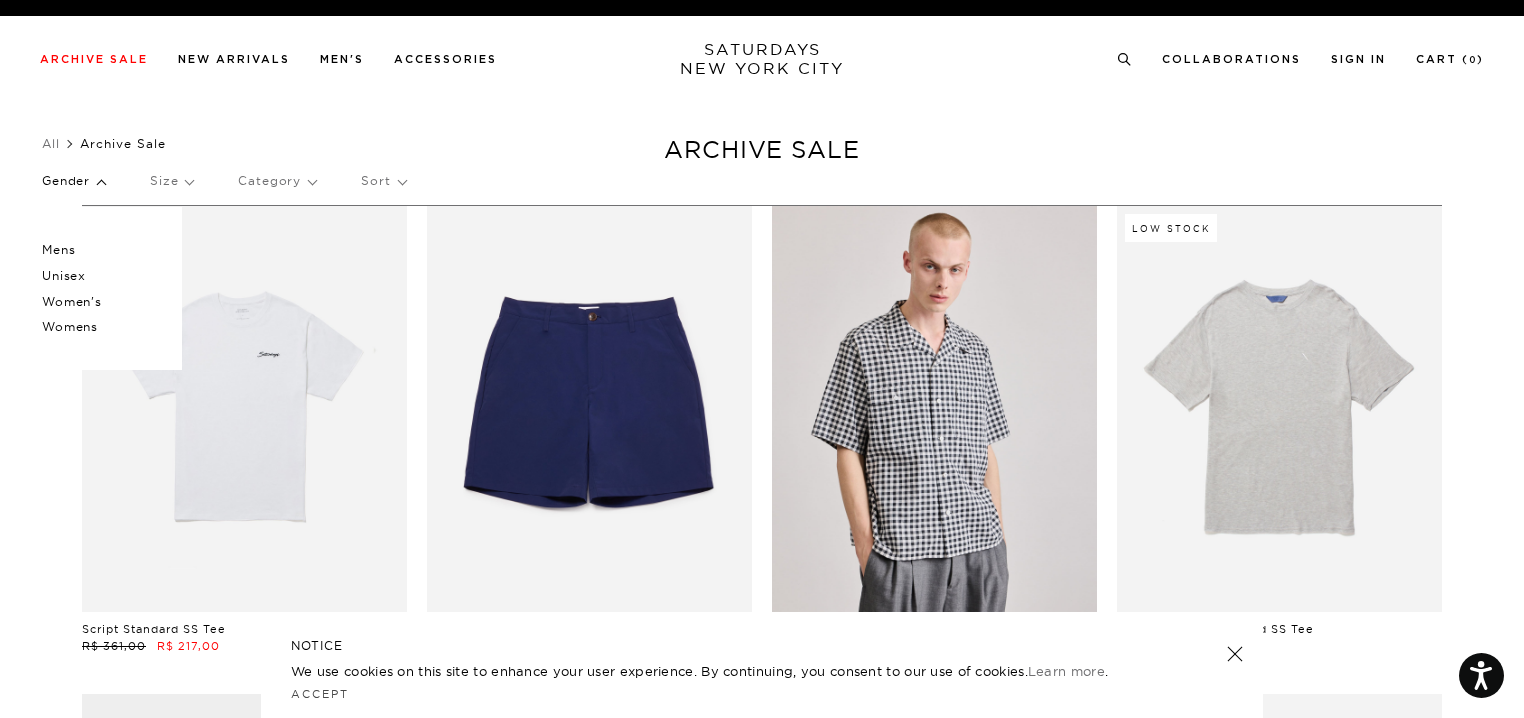 click on "Mens" at bounding box center (102, 250) 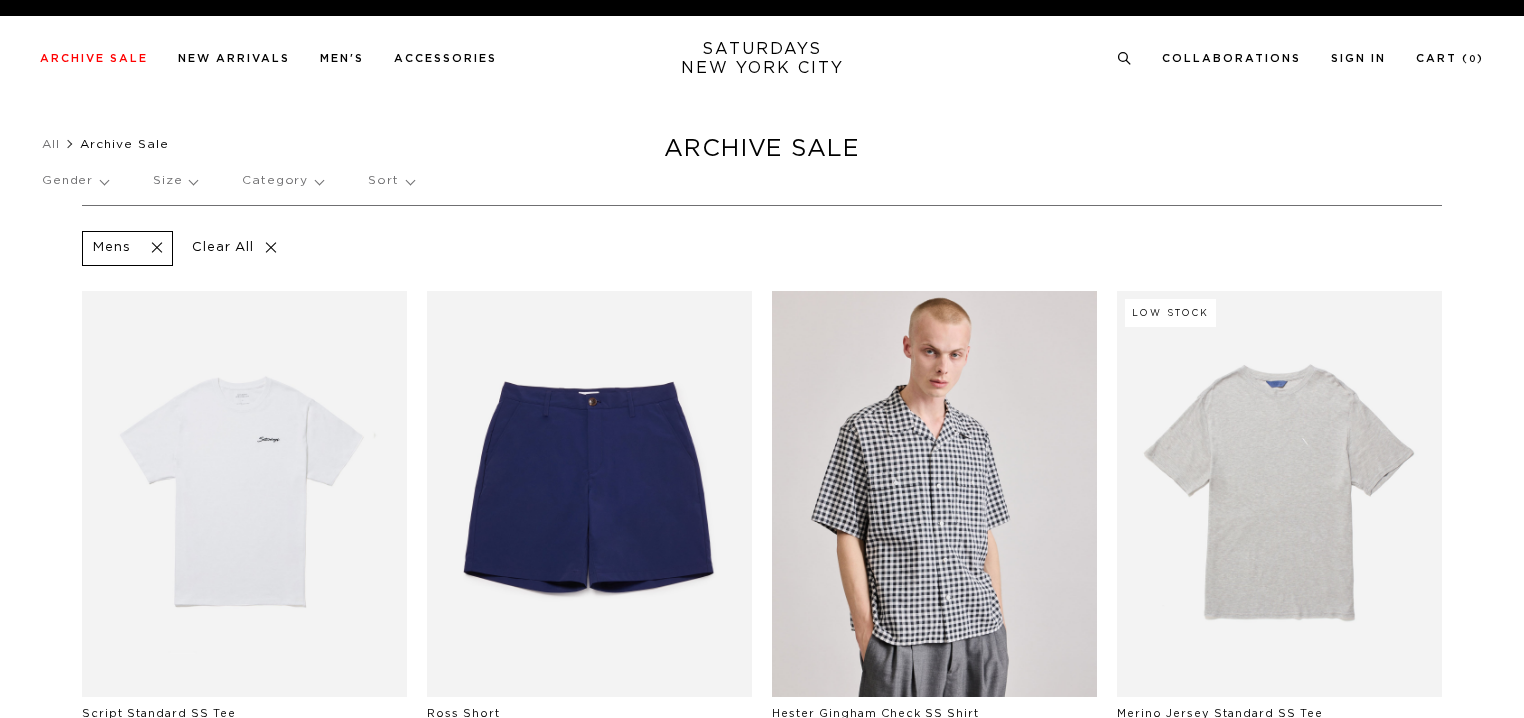 click on "Category" at bounding box center [282, 181] 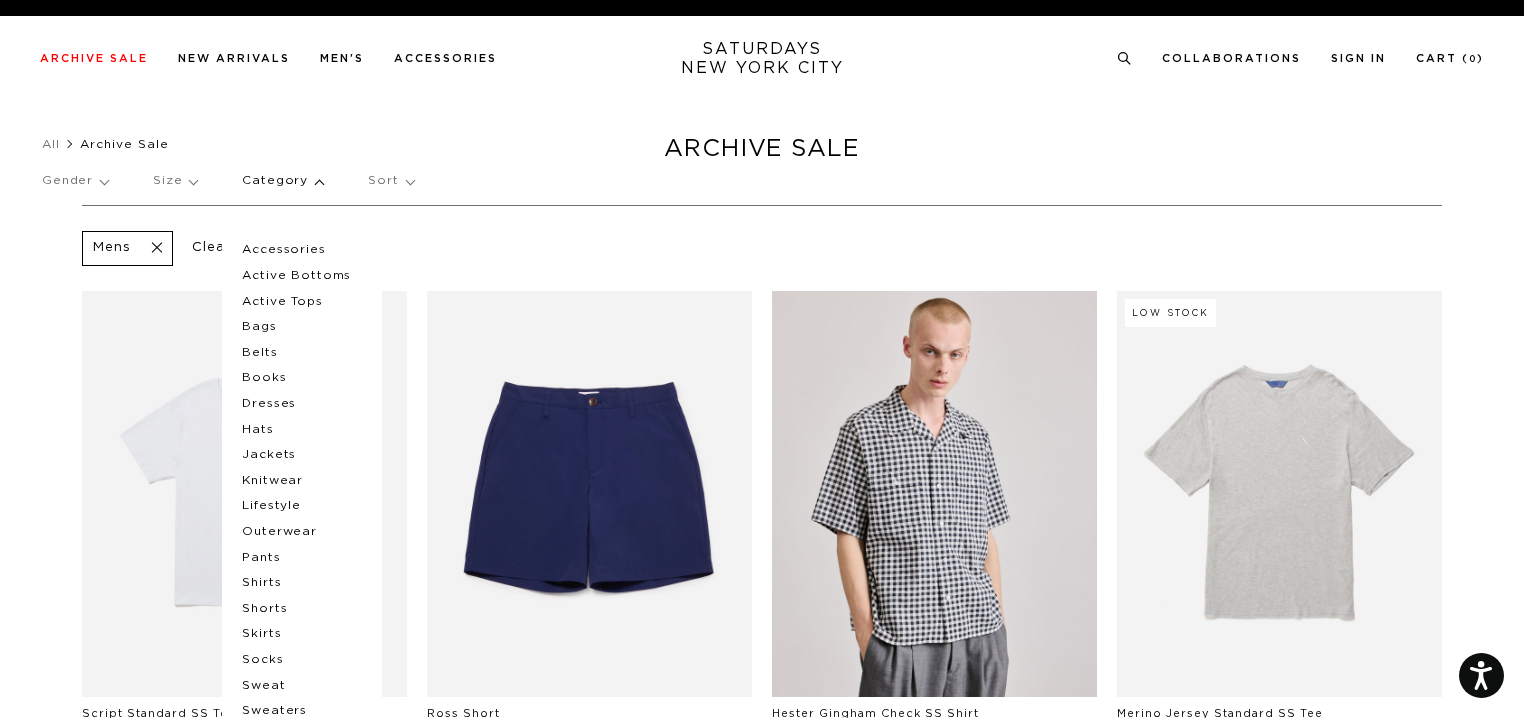 scroll, scrollTop: 0, scrollLeft: 0, axis: both 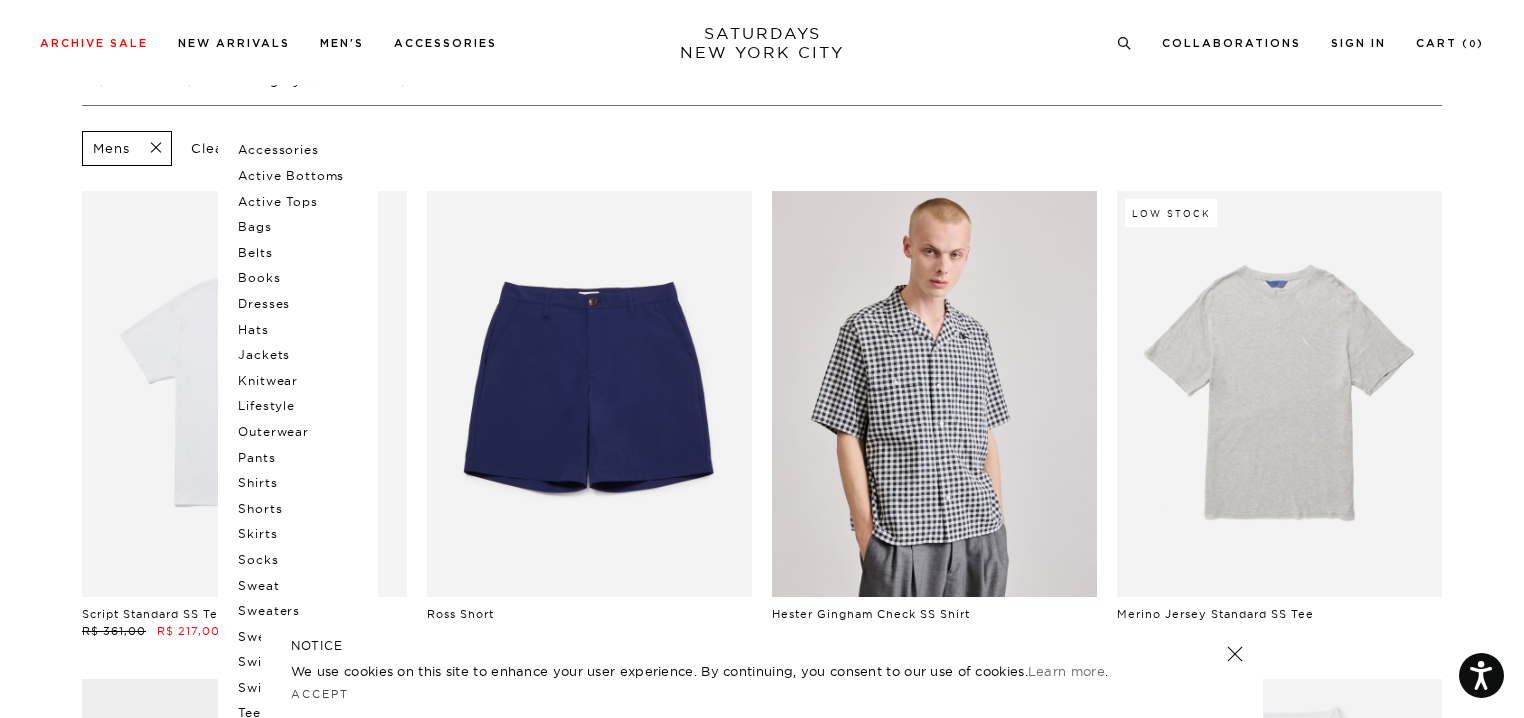 click on "Shirts" at bounding box center (298, 483) 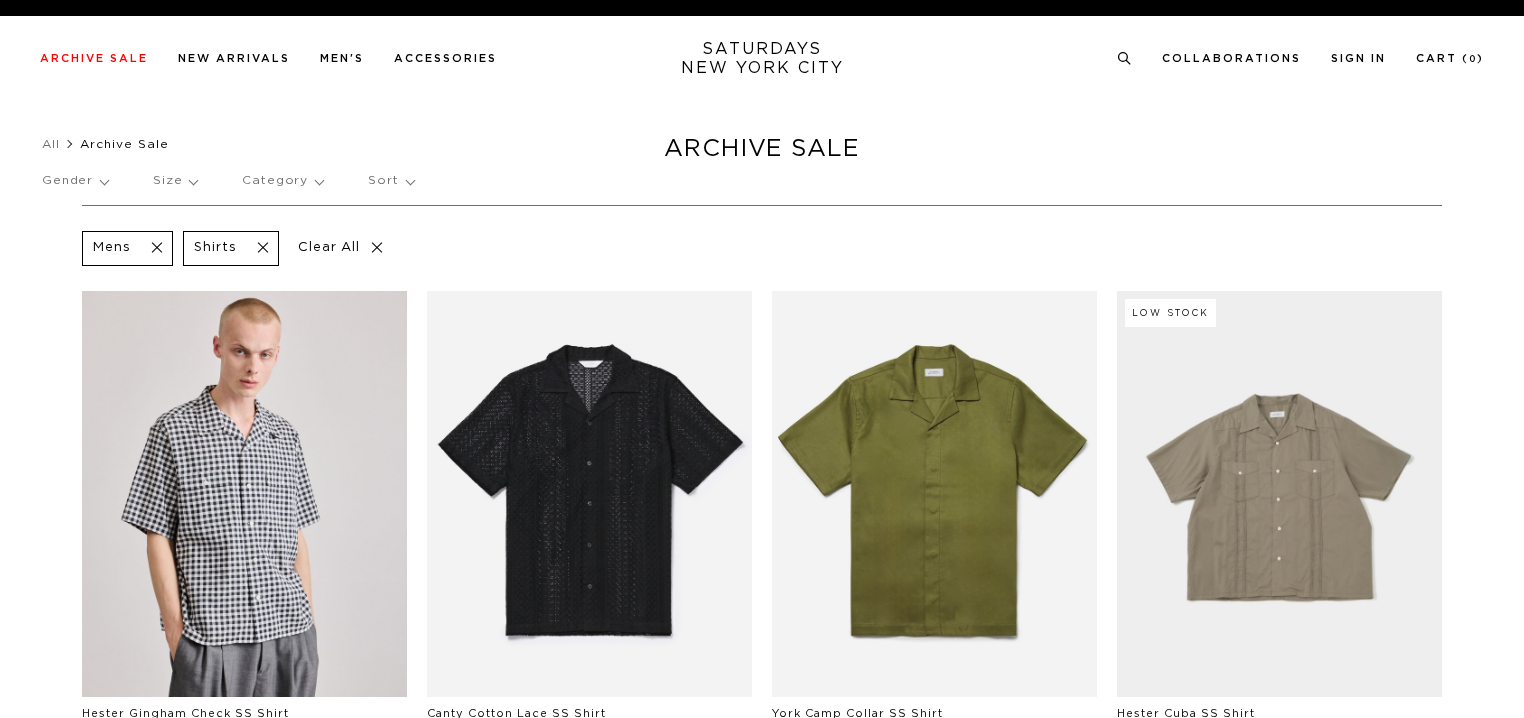 scroll, scrollTop: 0, scrollLeft: 0, axis: both 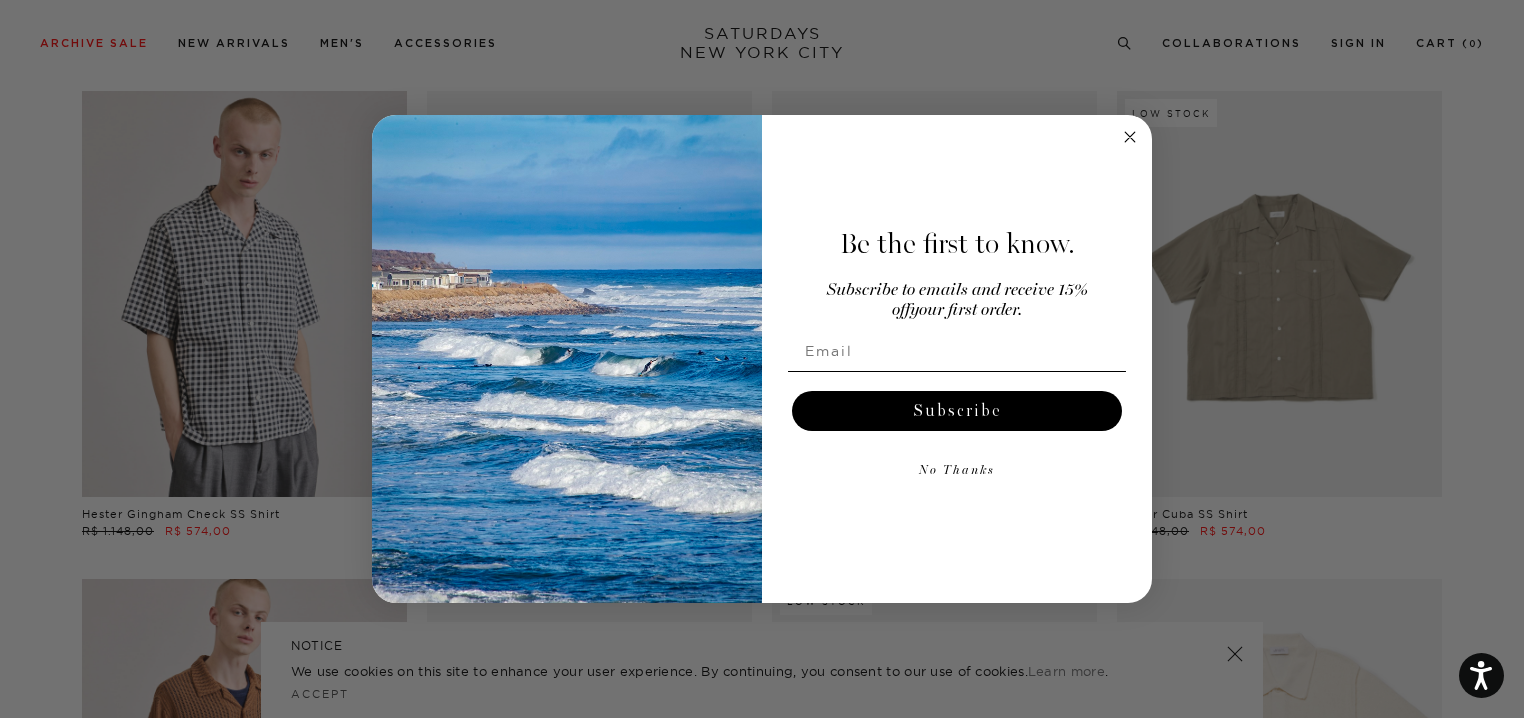 click 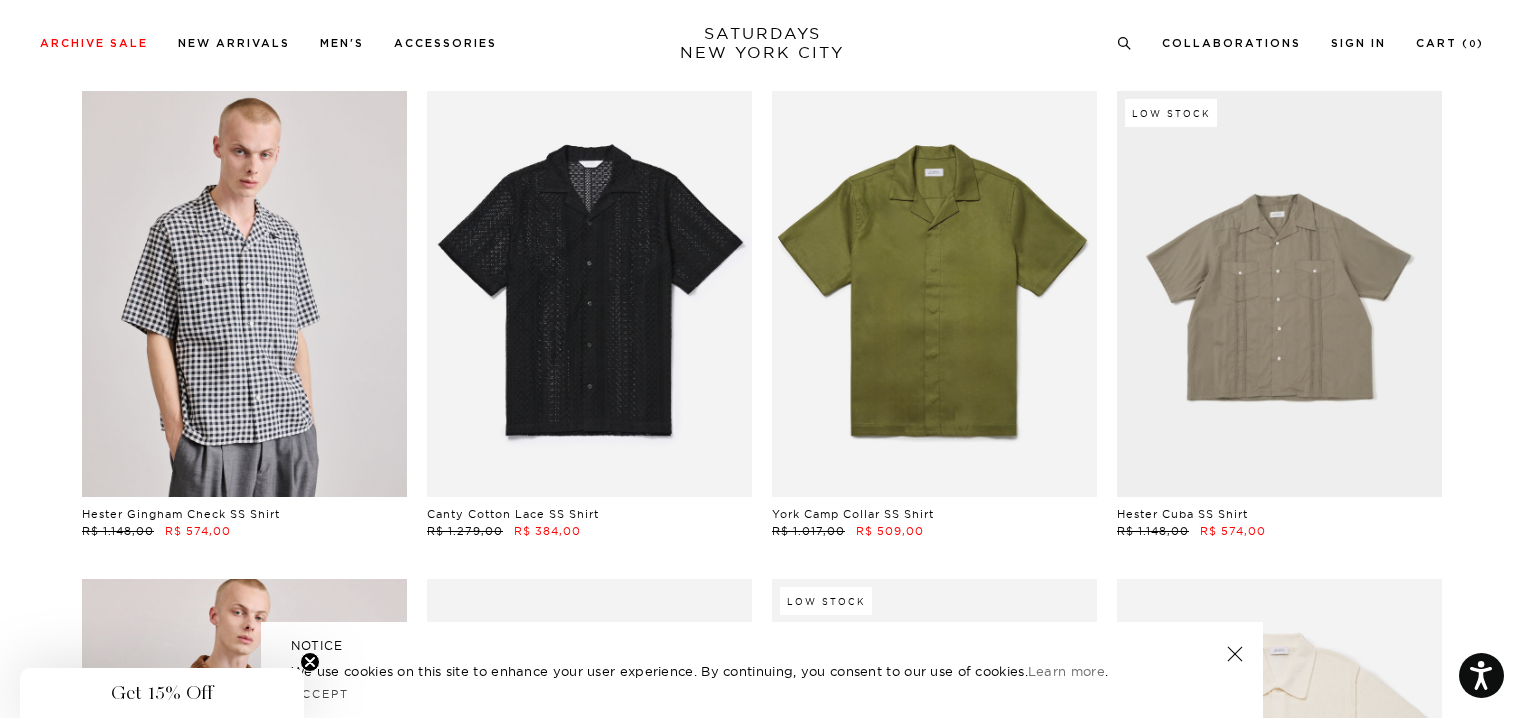 scroll, scrollTop: 600, scrollLeft: 0, axis: vertical 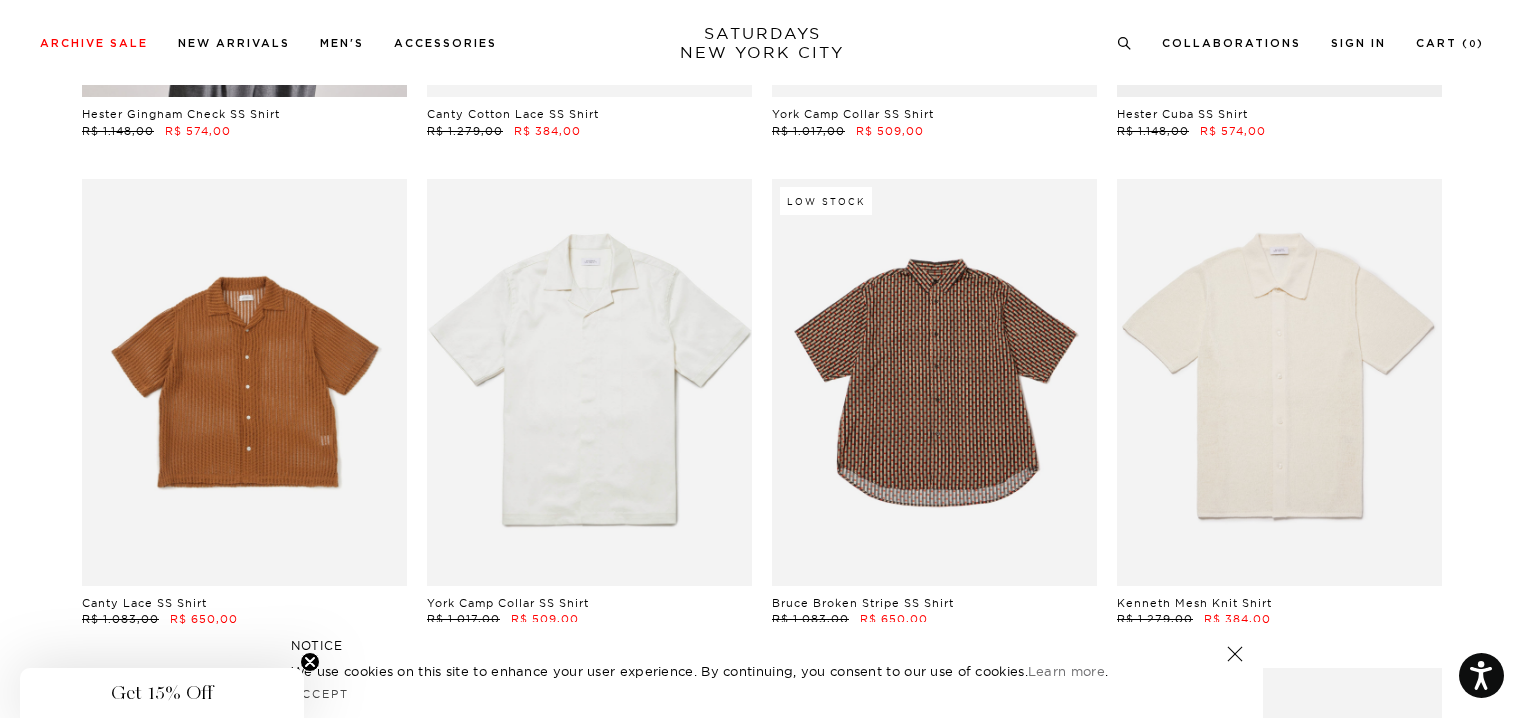 click at bounding box center [244, 382] 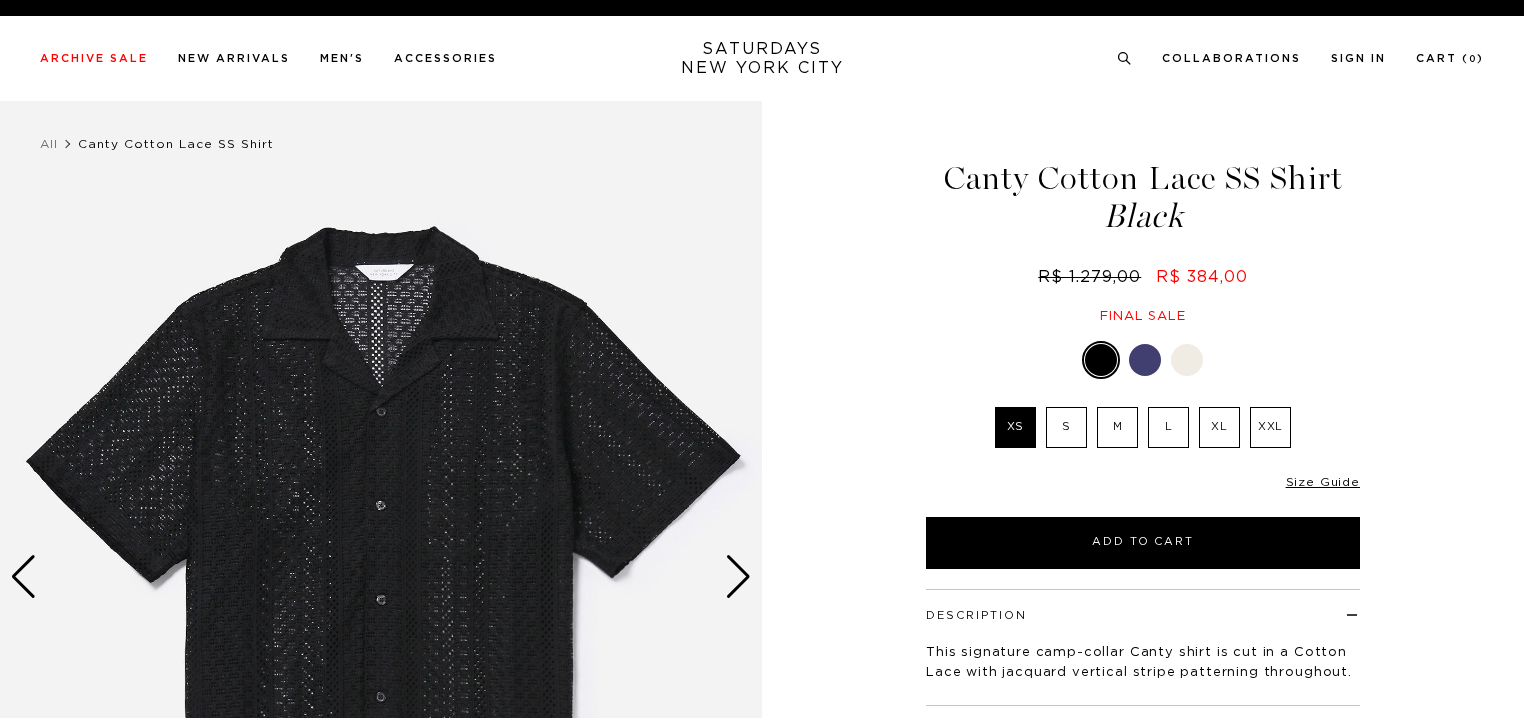 scroll, scrollTop: 0, scrollLeft: 0, axis: both 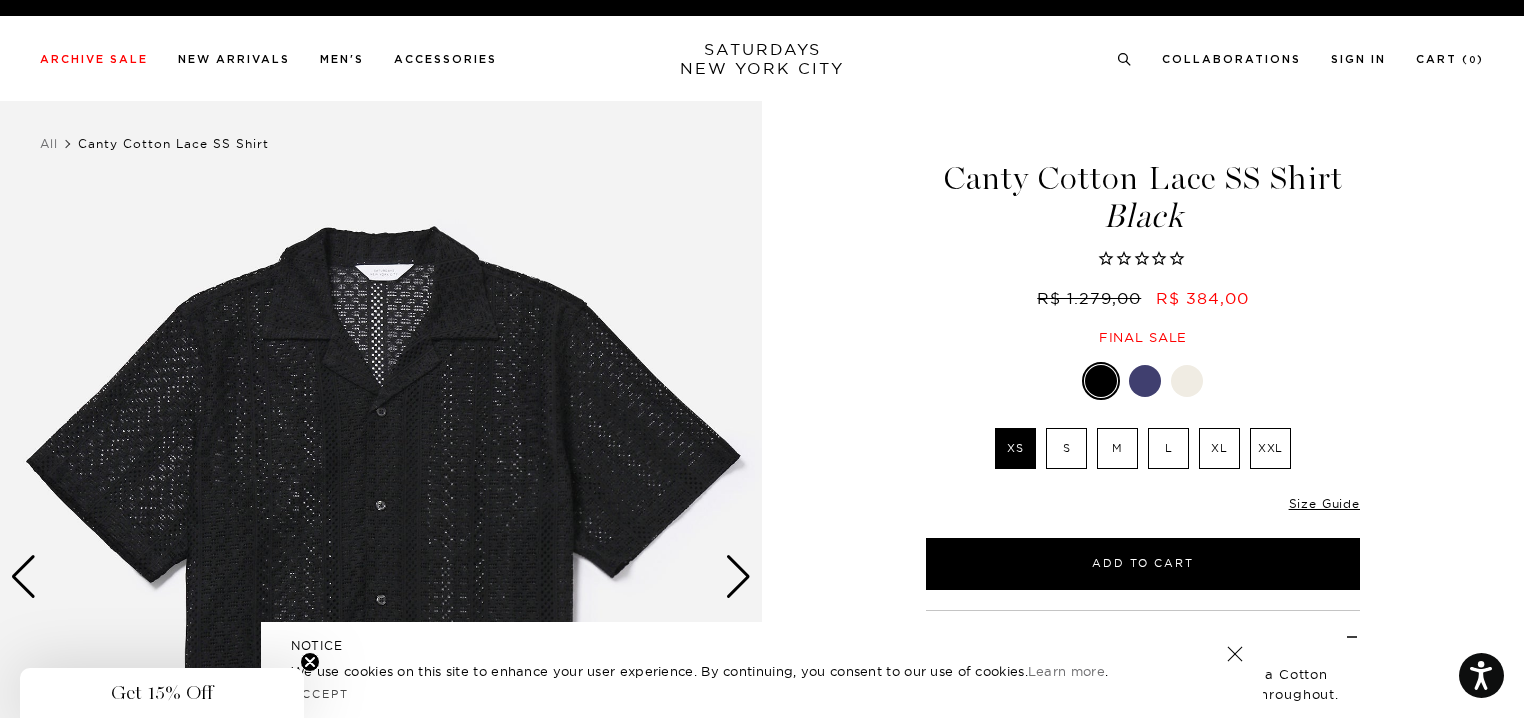 click on "L" at bounding box center (1168, 448) 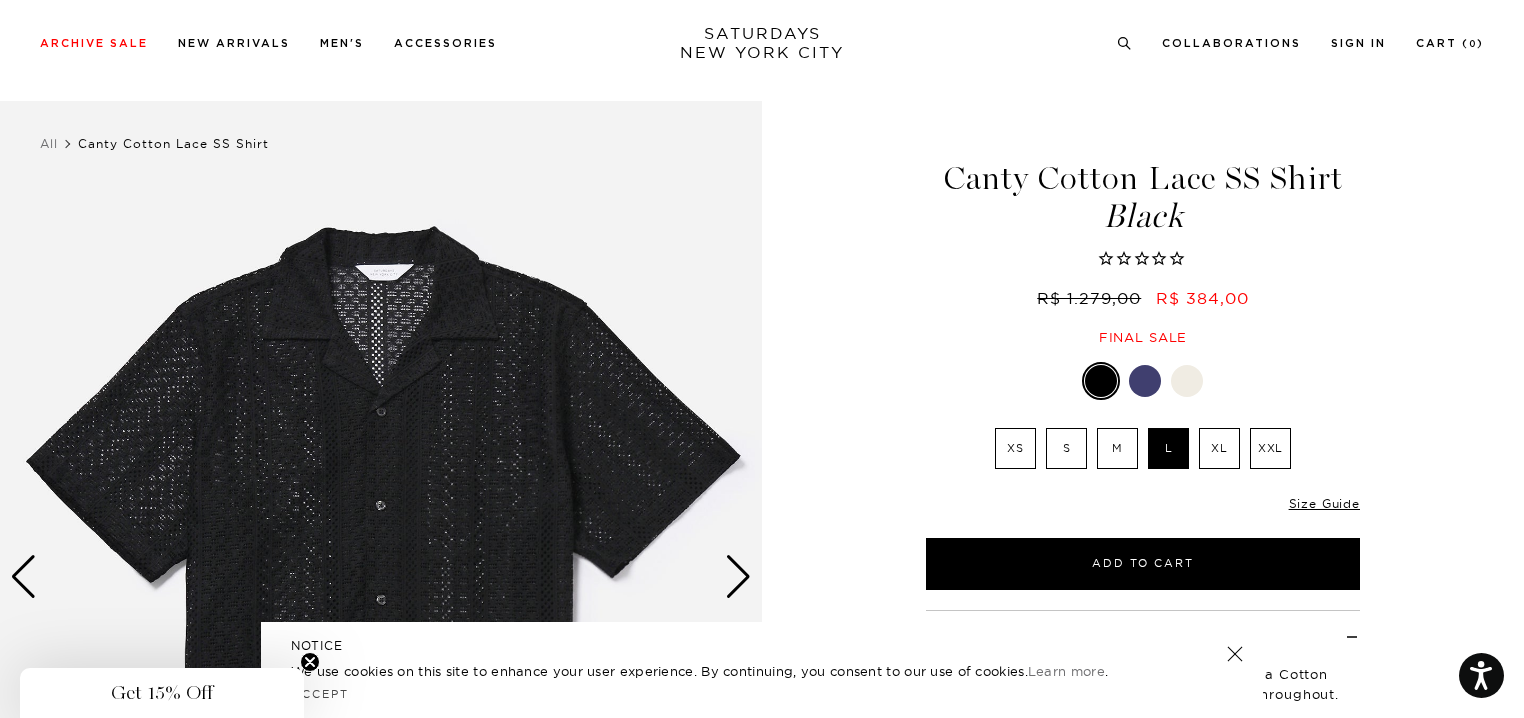 scroll, scrollTop: 100, scrollLeft: 0, axis: vertical 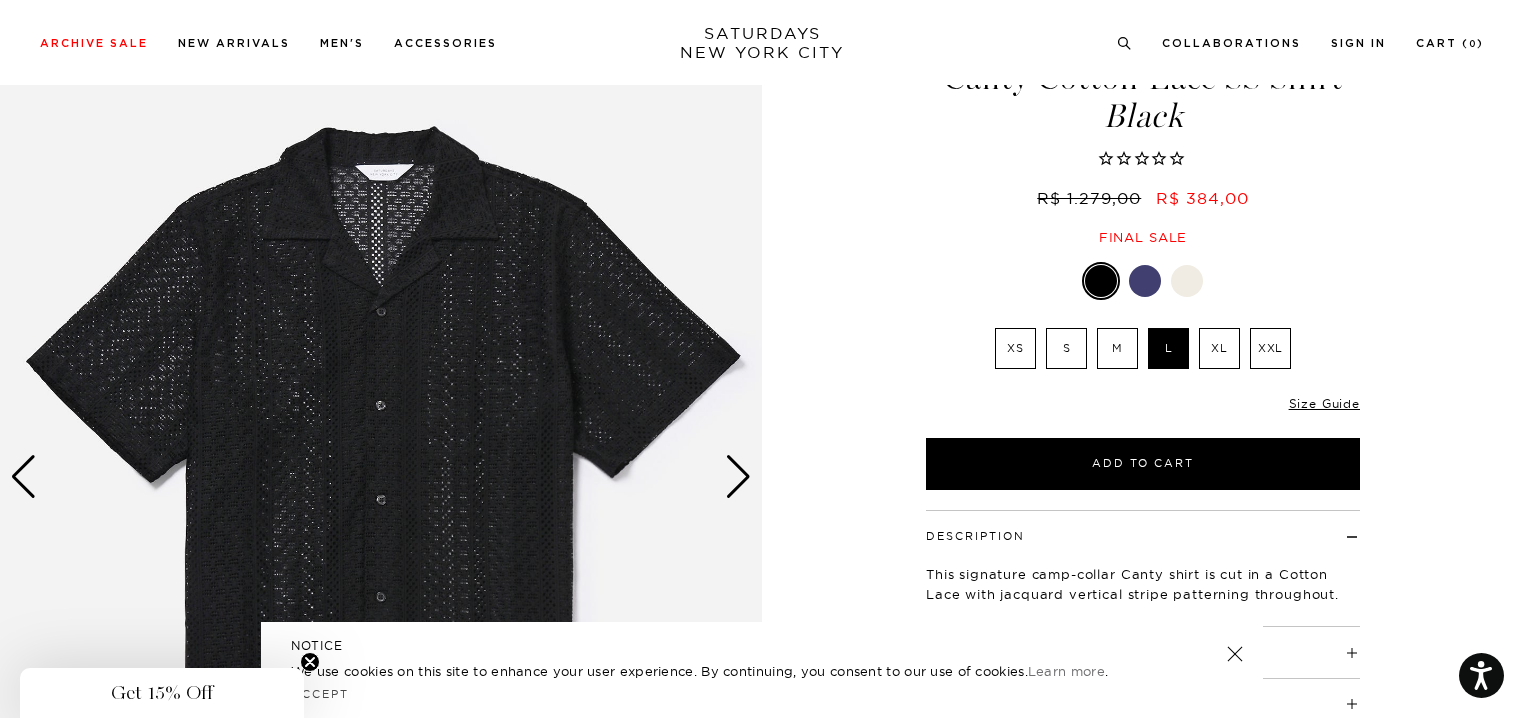 click at bounding box center (738, 477) 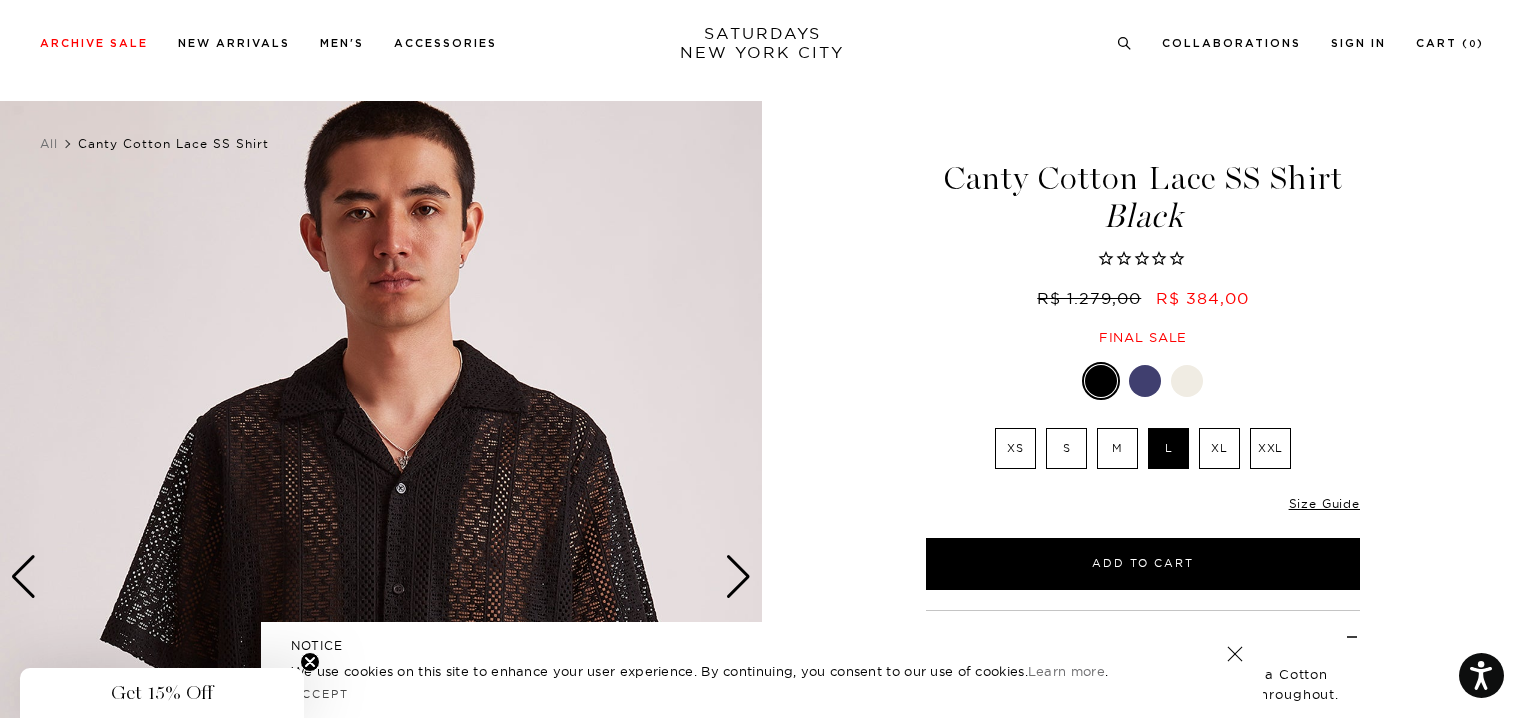 scroll, scrollTop: 200, scrollLeft: 0, axis: vertical 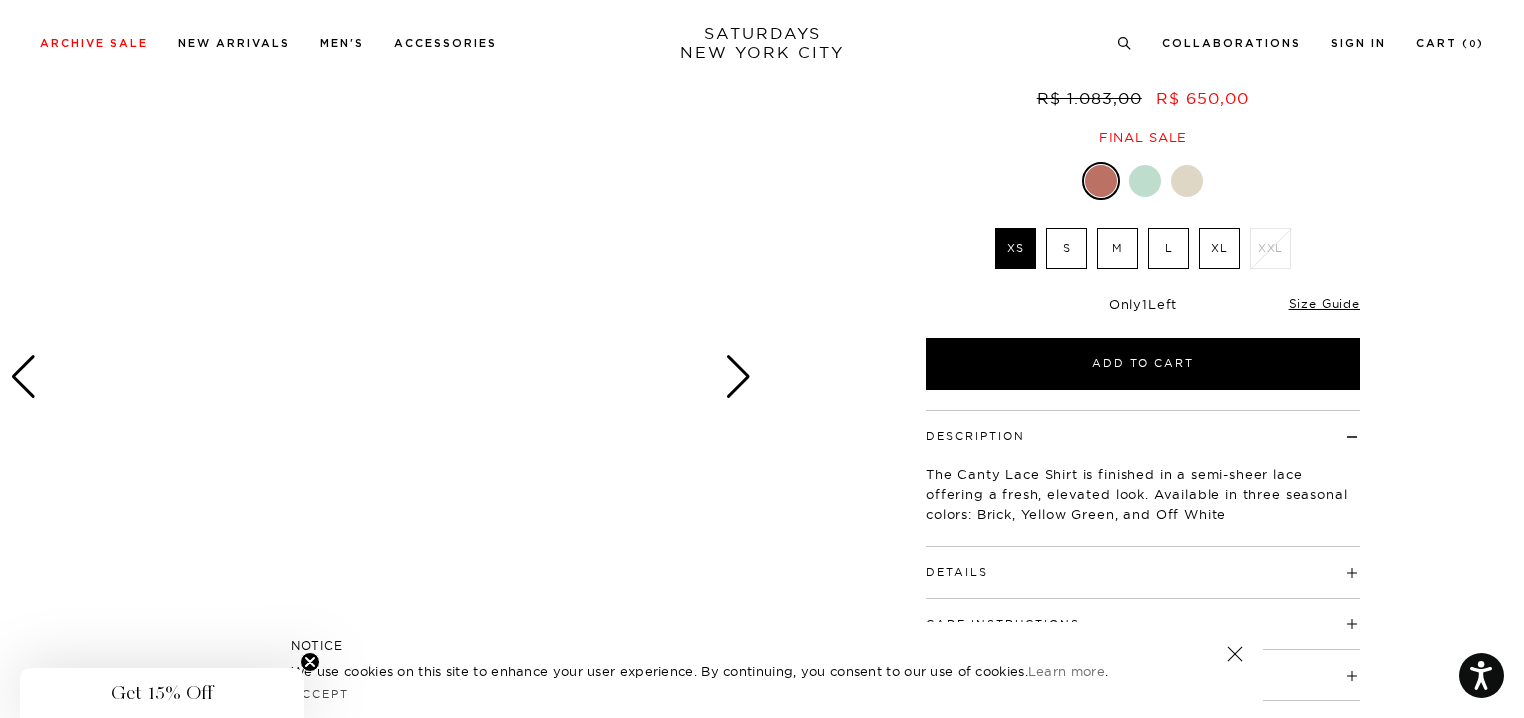 click at bounding box center [738, 377] 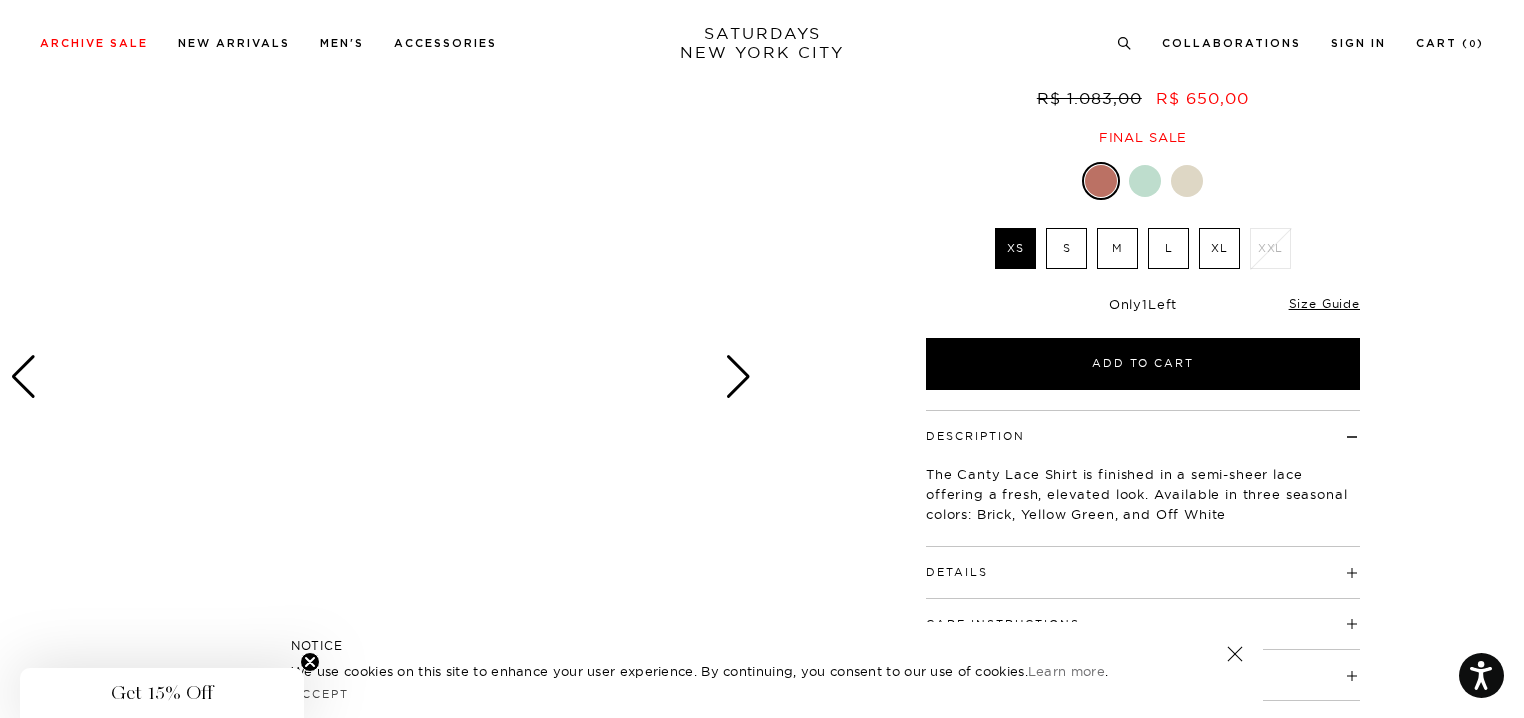 click 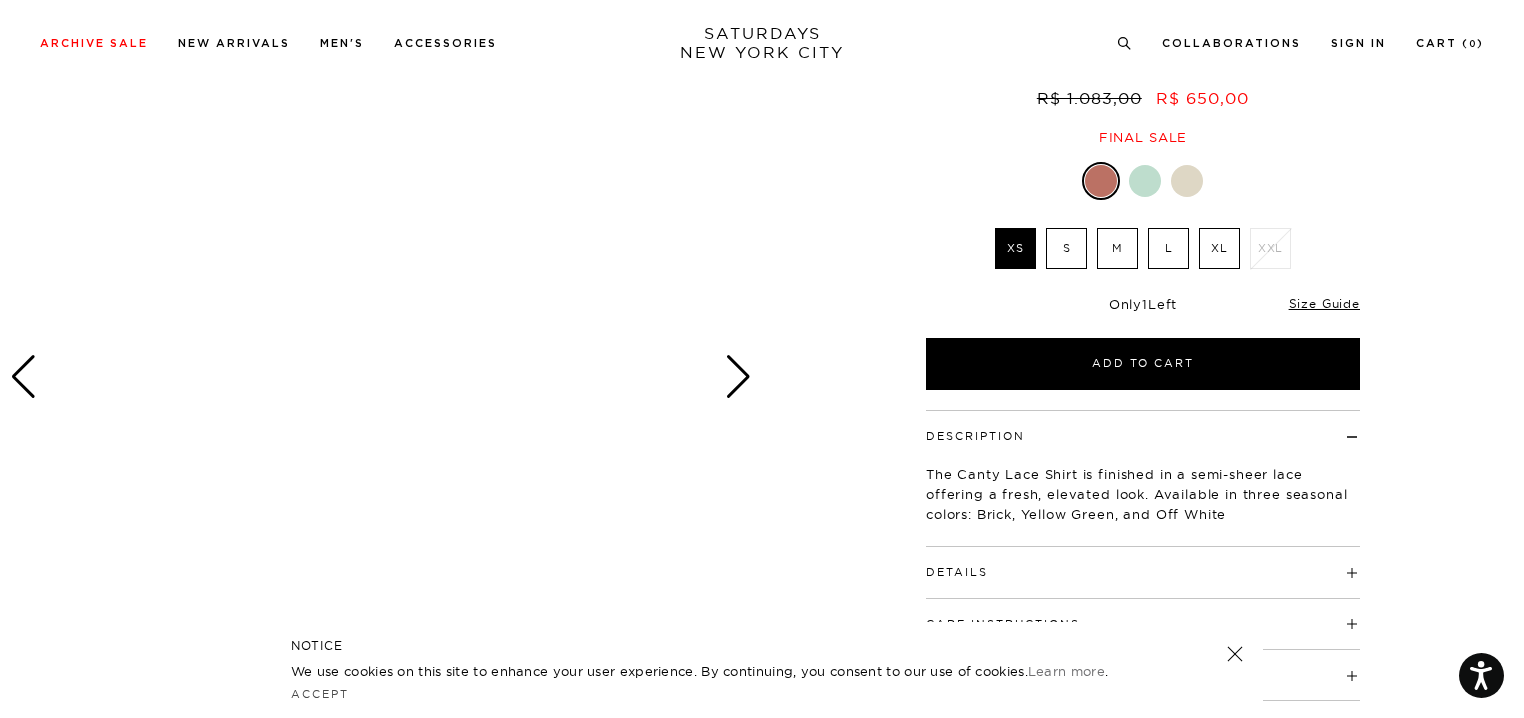 scroll, scrollTop: 0, scrollLeft: 0, axis: both 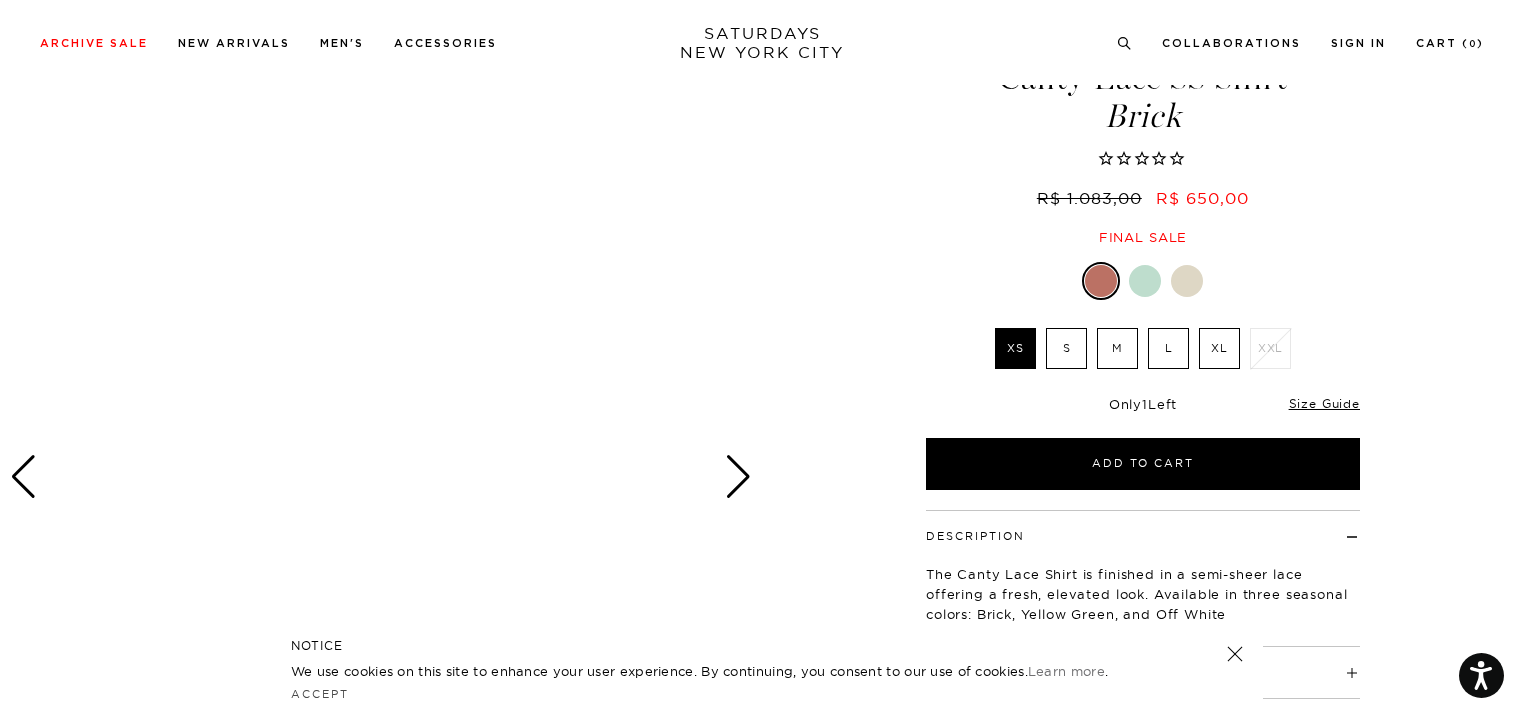 click on "L" at bounding box center [1168, 348] 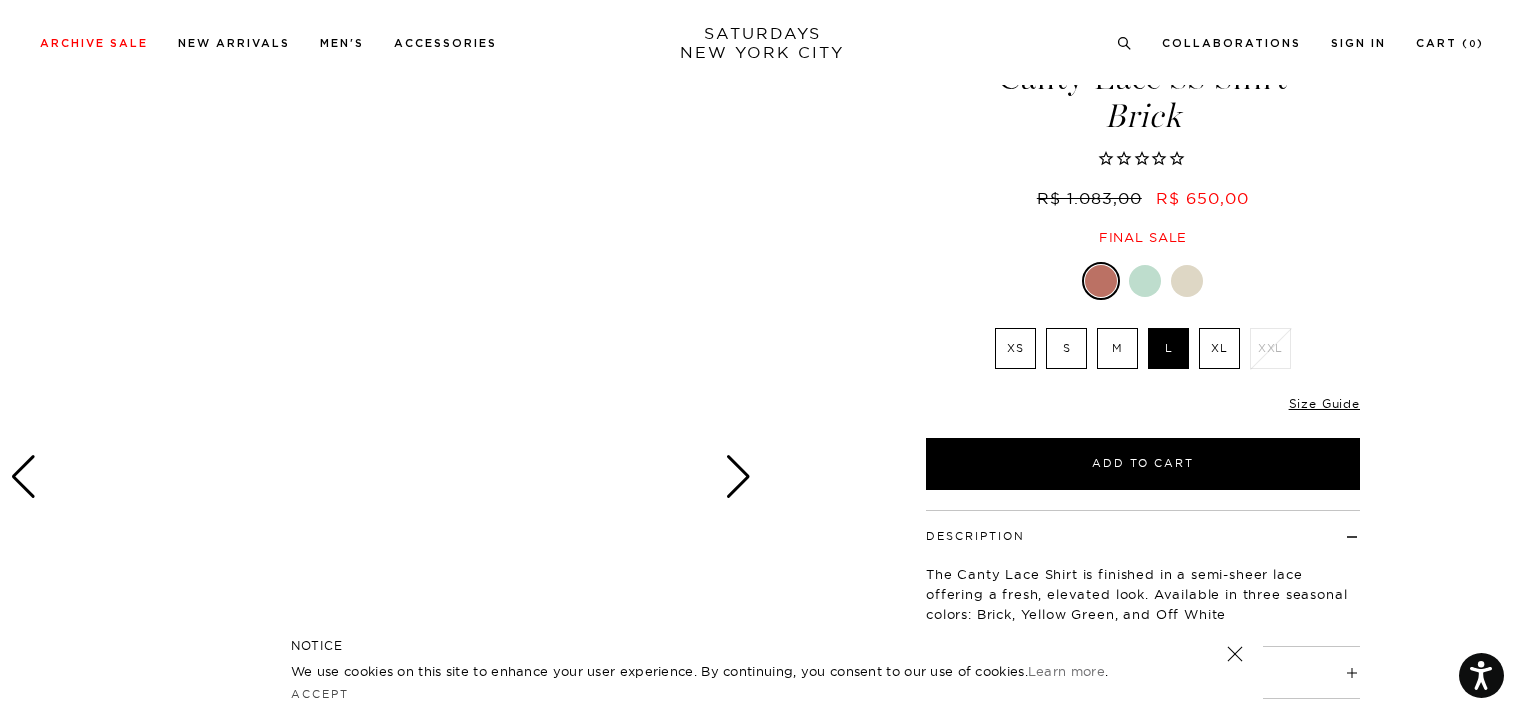 click at bounding box center (1145, 281) 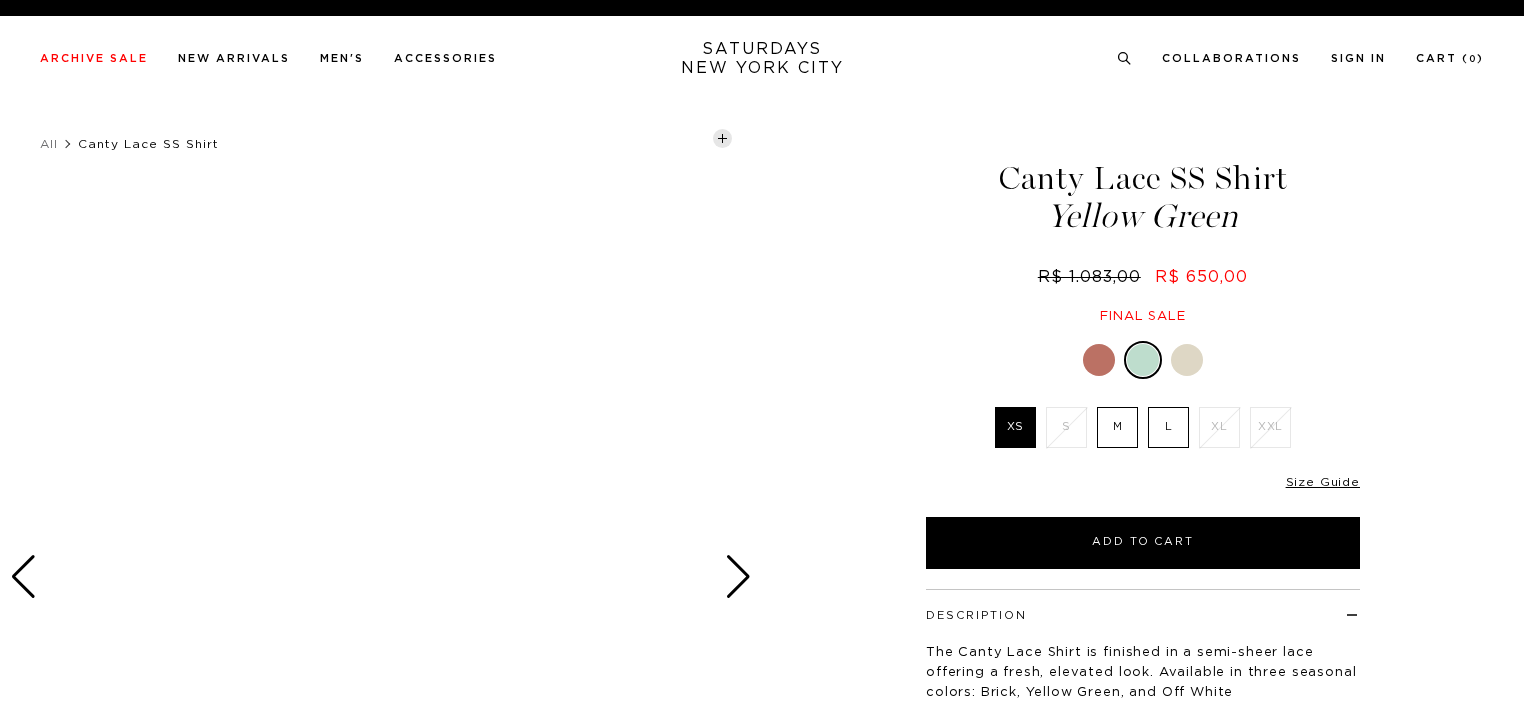 scroll, scrollTop: 0, scrollLeft: 0, axis: both 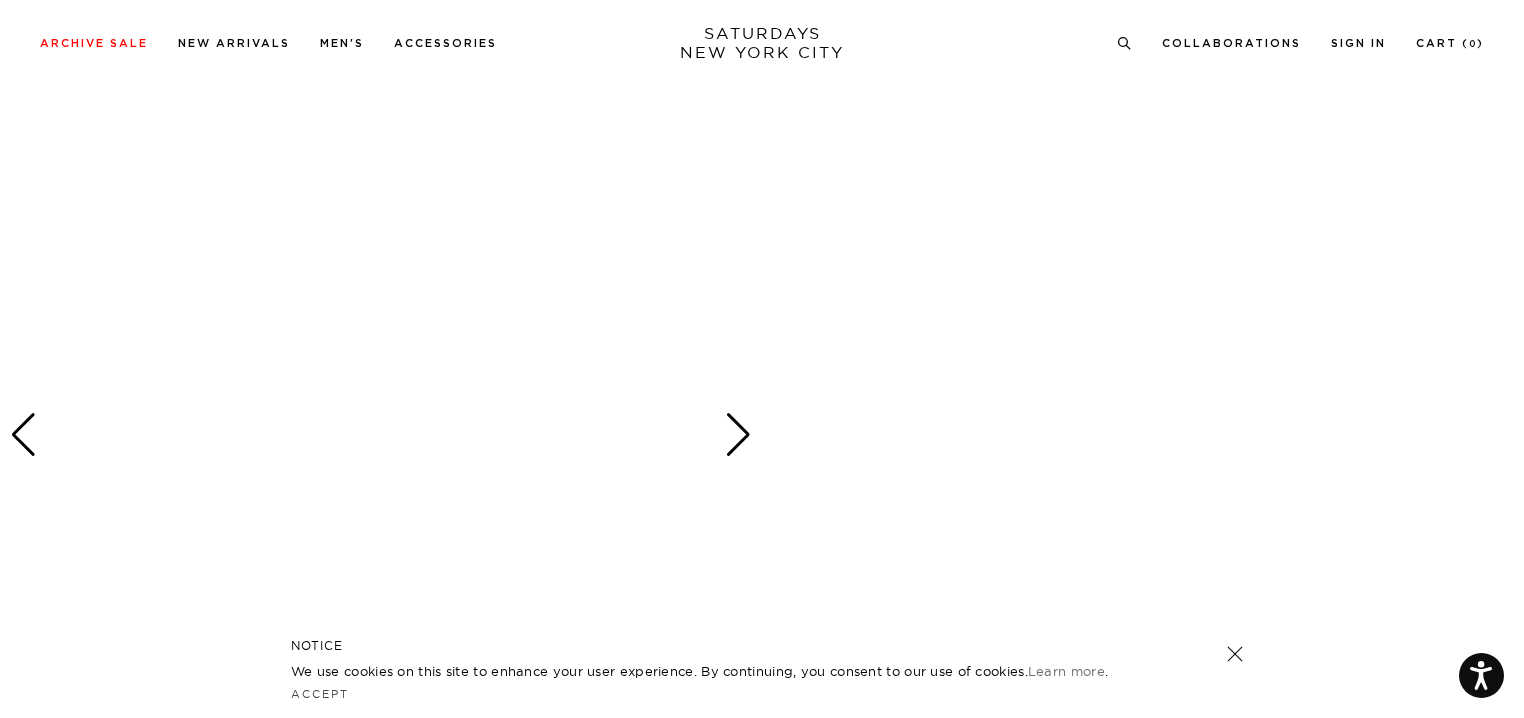 click at bounding box center [1235, 654] 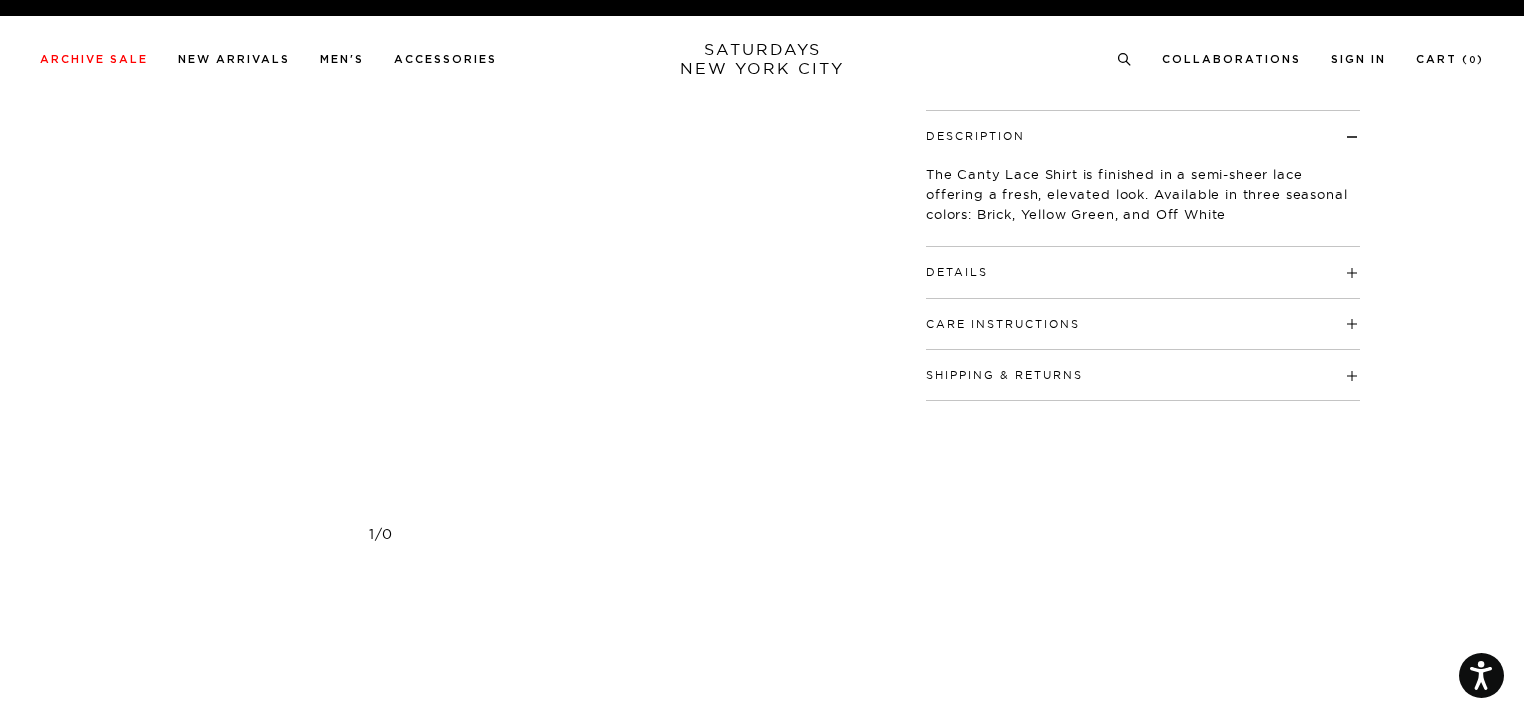 scroll, scrollTop: 0, scrollLeft: 0, axis: both 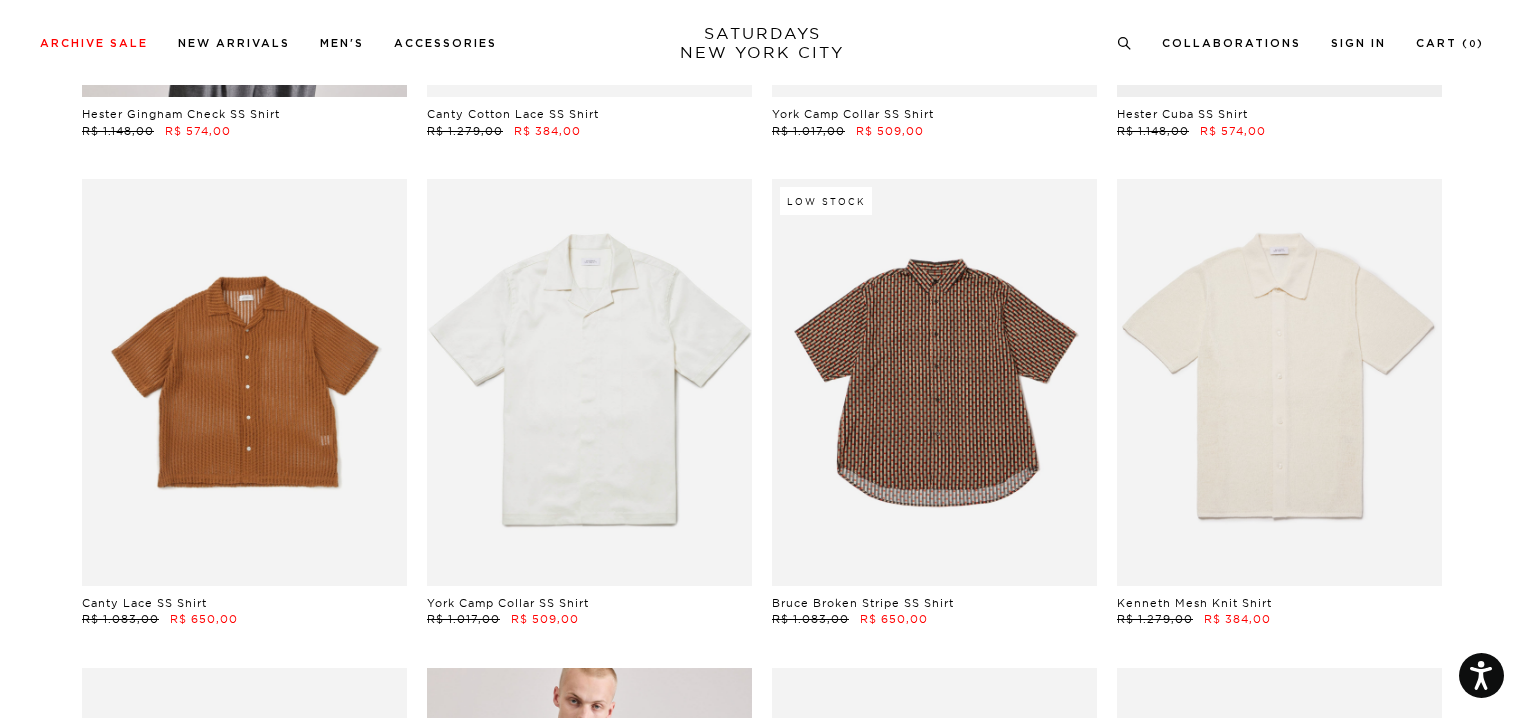click at bounding box center (244, 382) 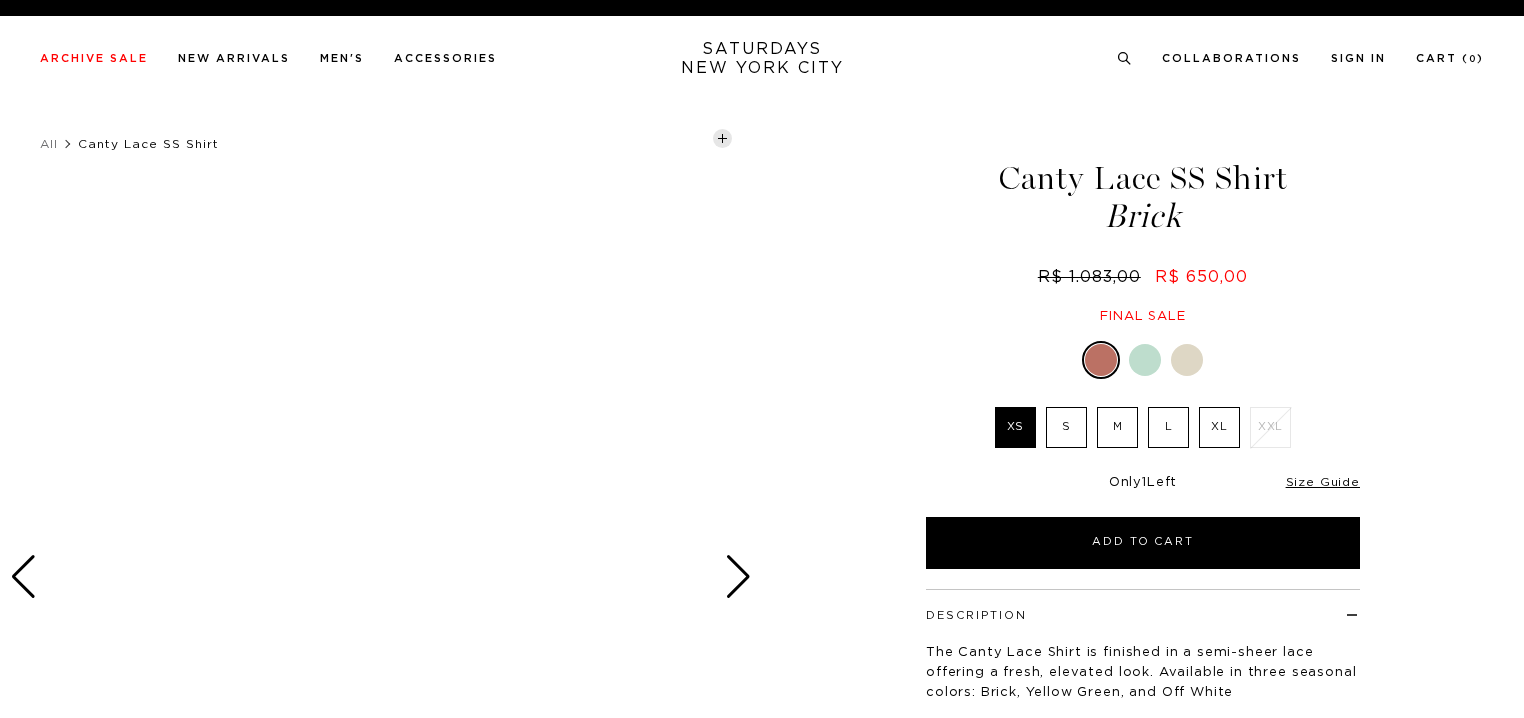 scroll, scrollTop: 0, scrollLeft: 0, axis: both 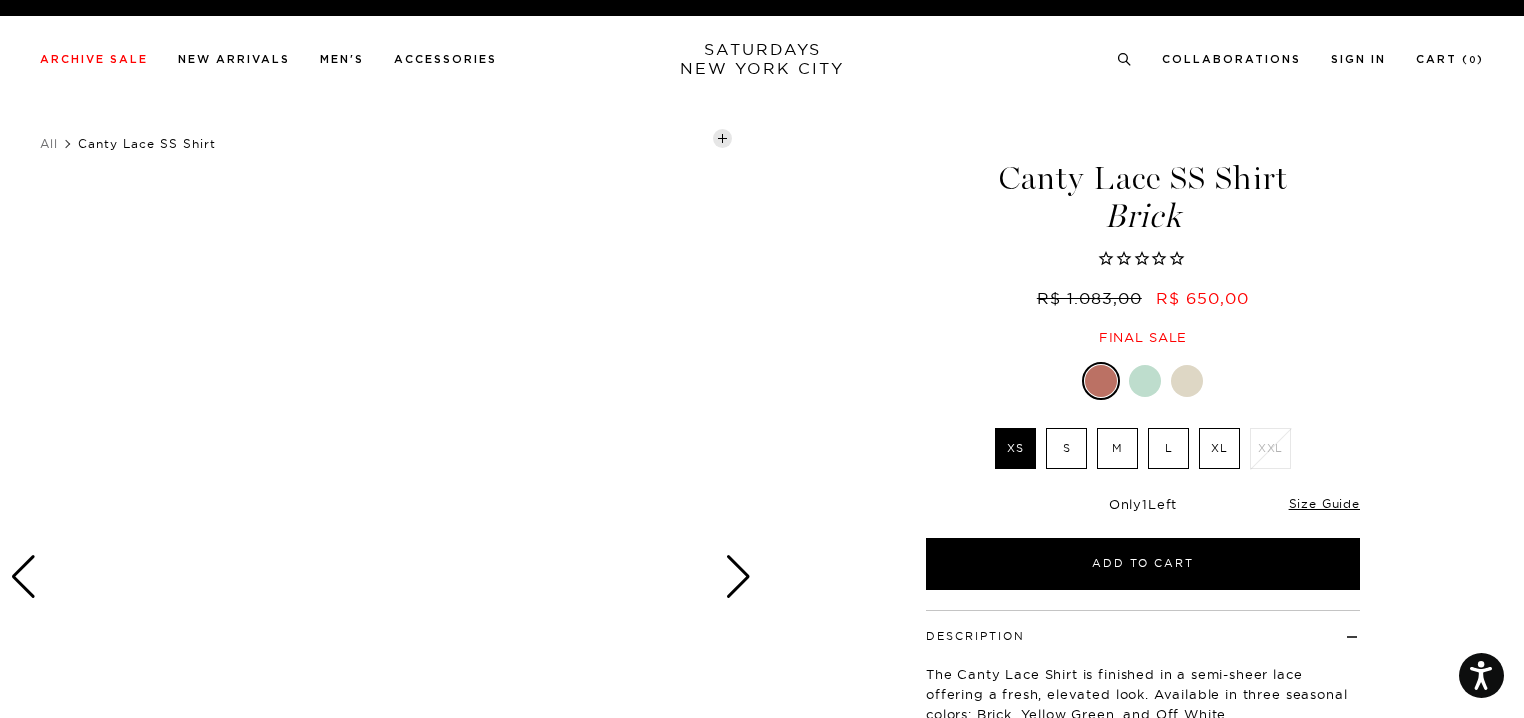 click at bounding box center (1187, 381) 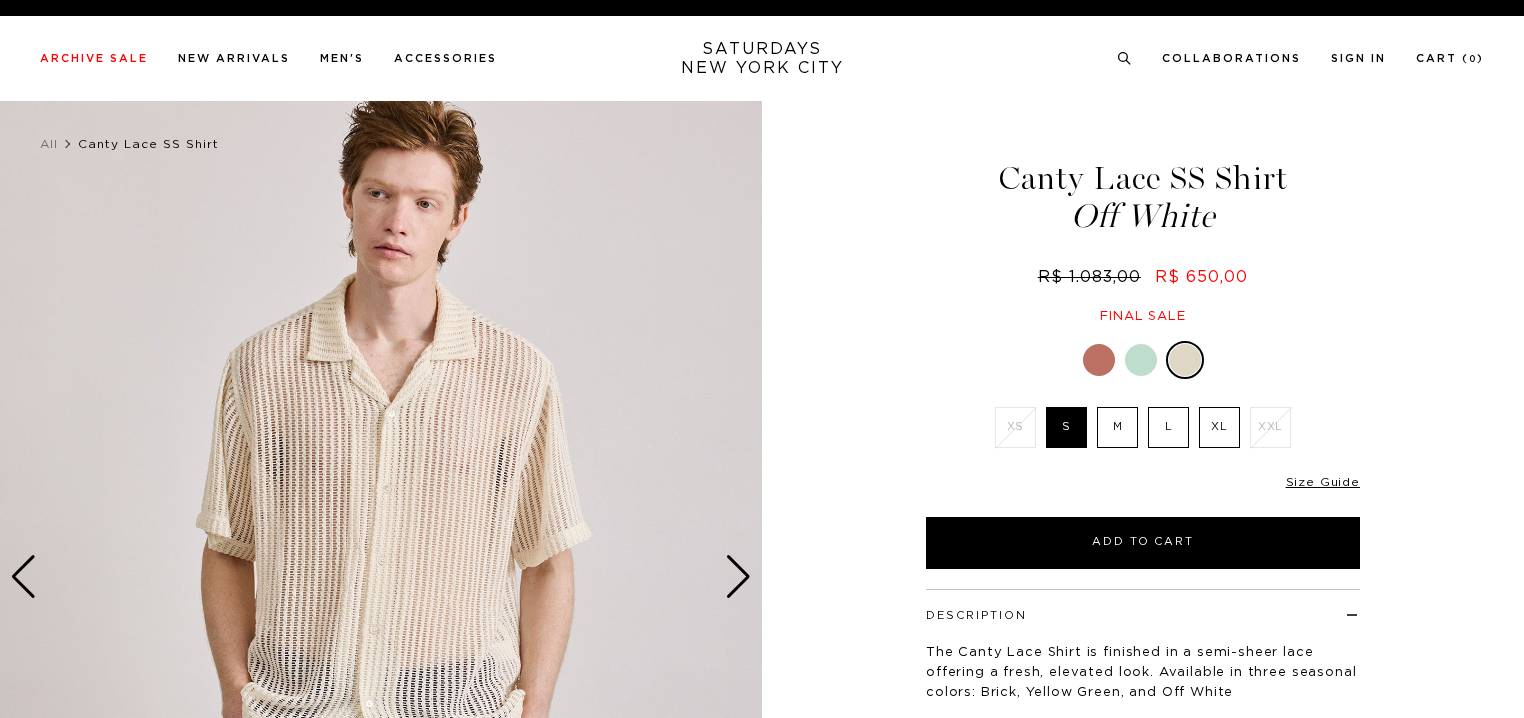 scroll, scrollTop: 0, scrollLeft: 0, axis: both 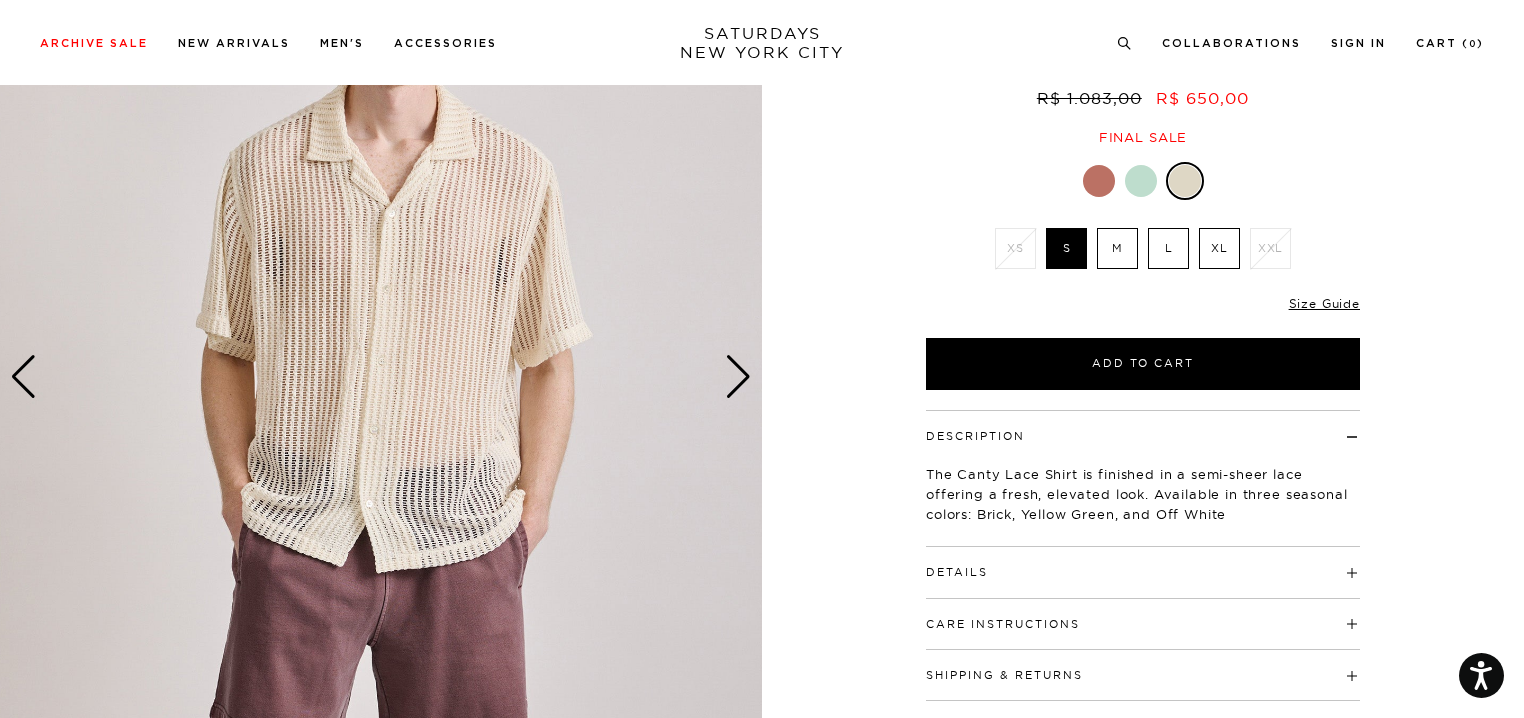 click at bounding box center (738, 377) 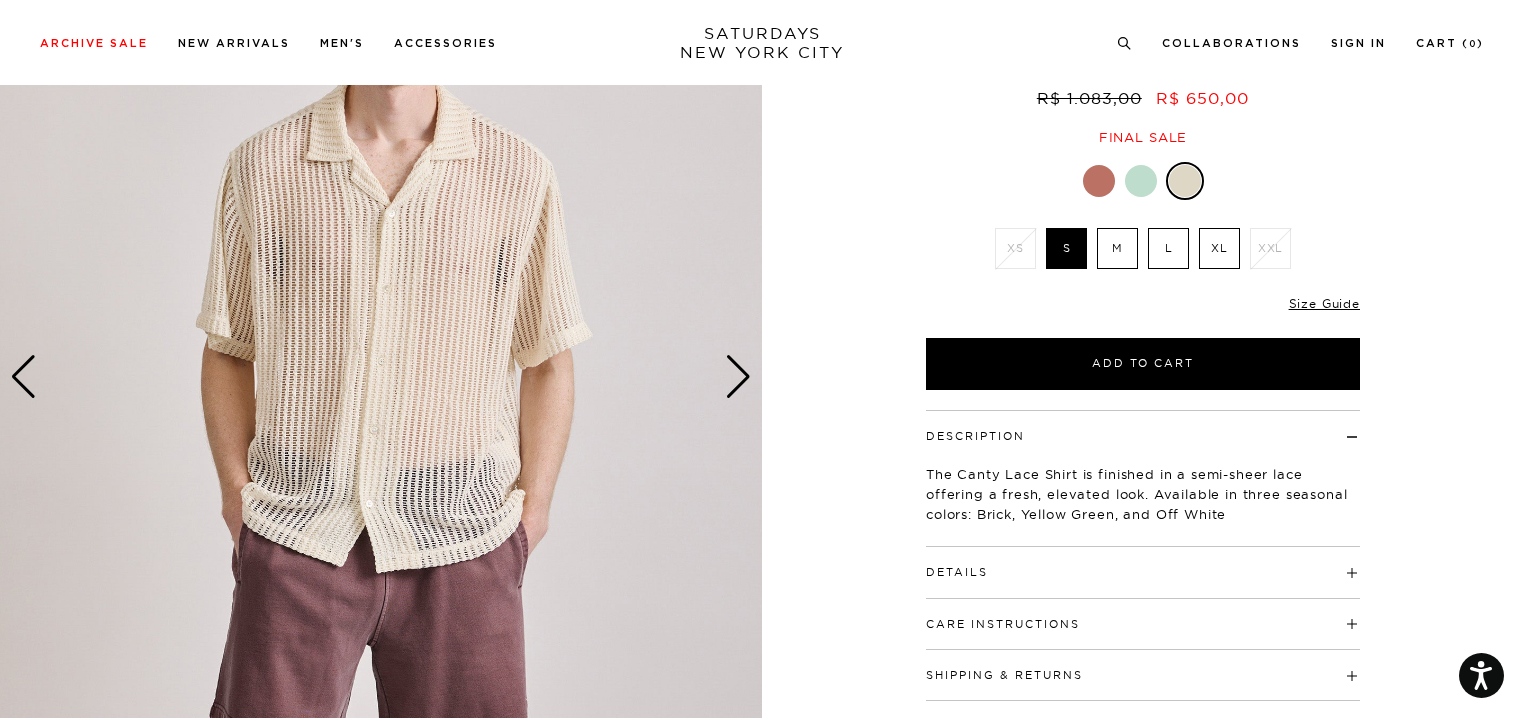 click at bounding box center [738, 377] 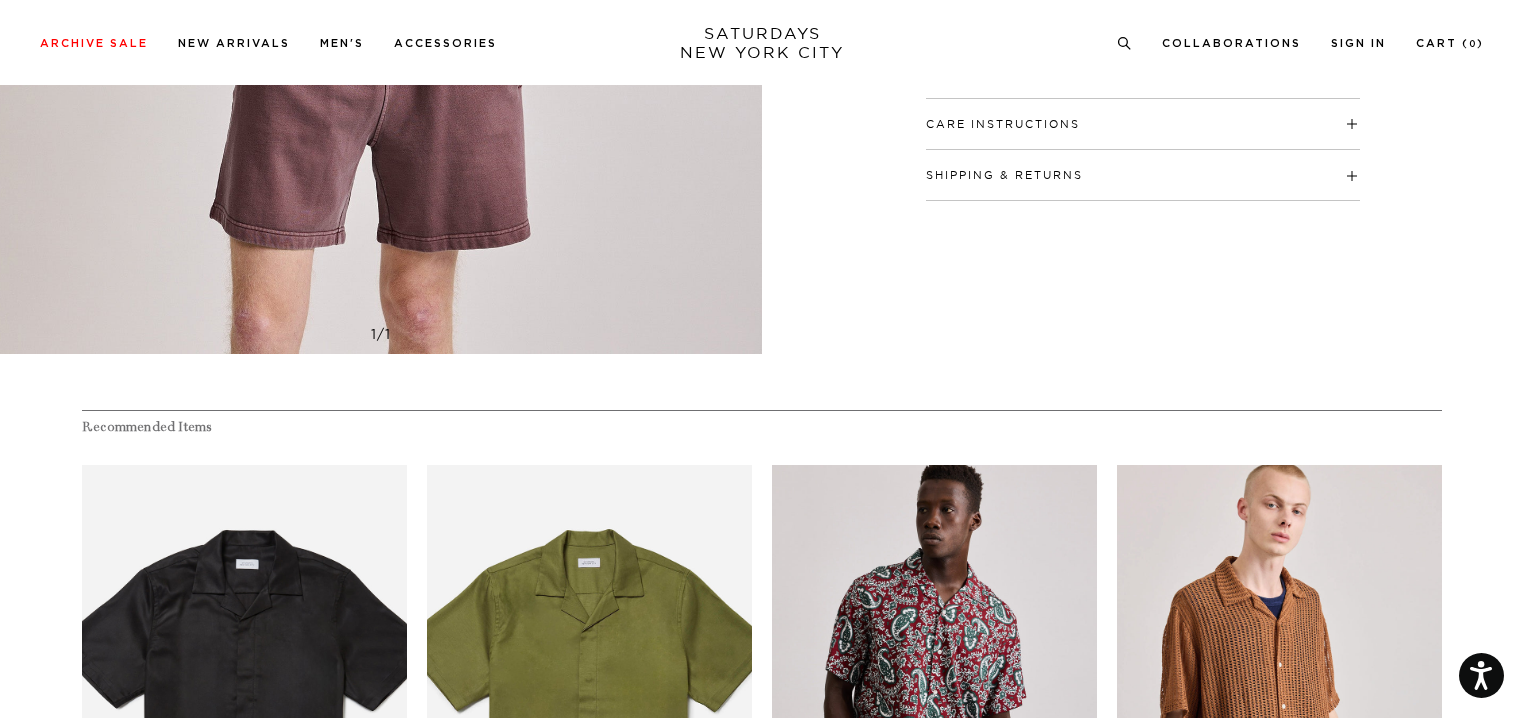 scroll, scrollTop: 800, scrollLeft: 0, axis: vertical 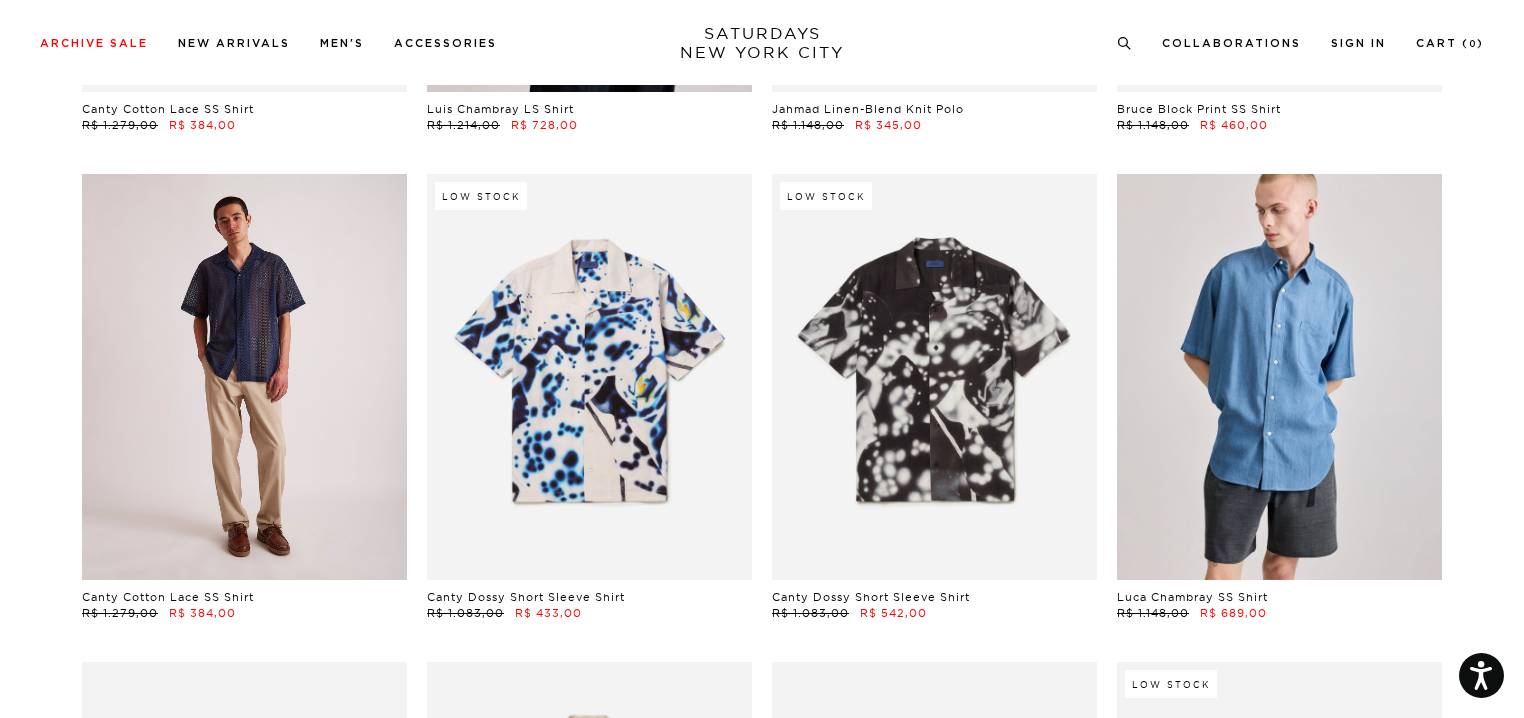 click at bounding box center (244, 377) 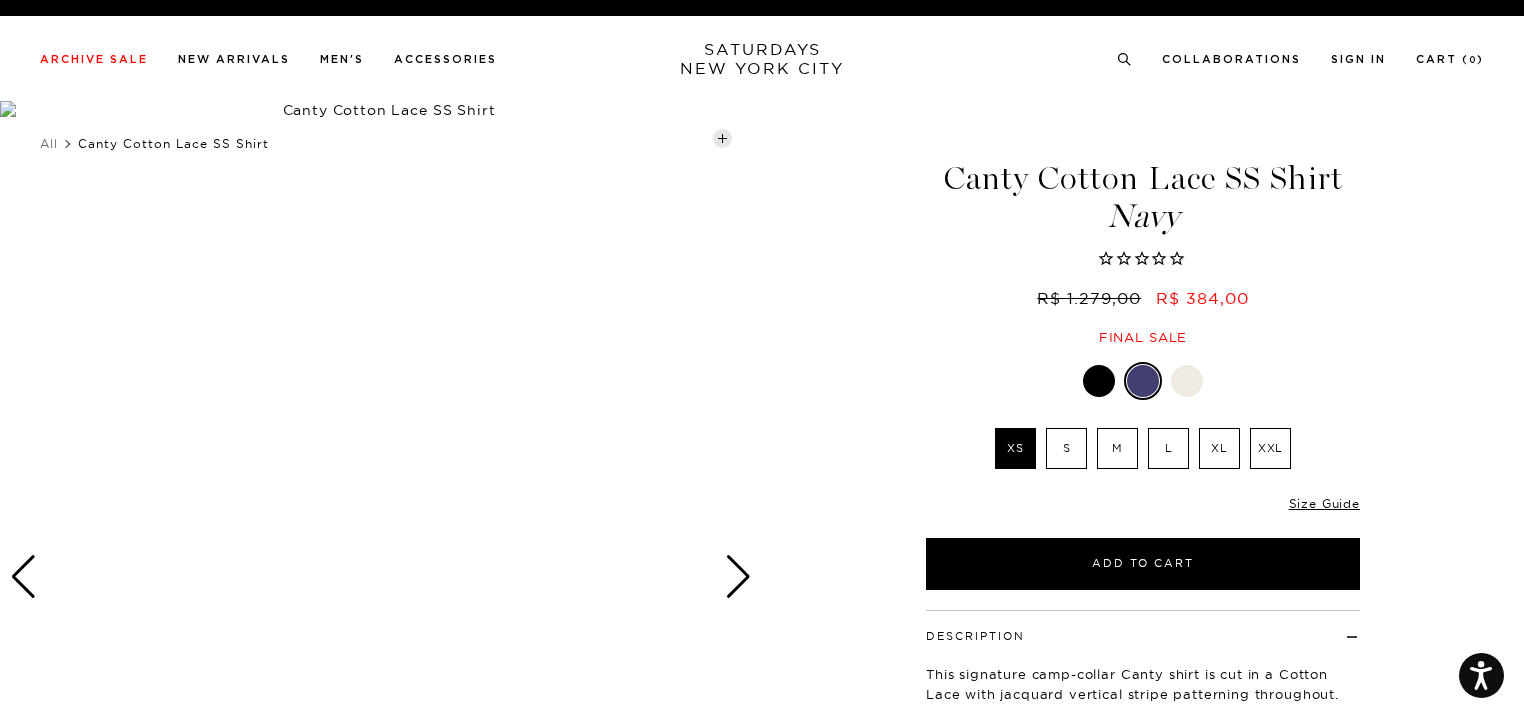 scroll, scrollTop: 0, scrollLeft: 0, axis: both 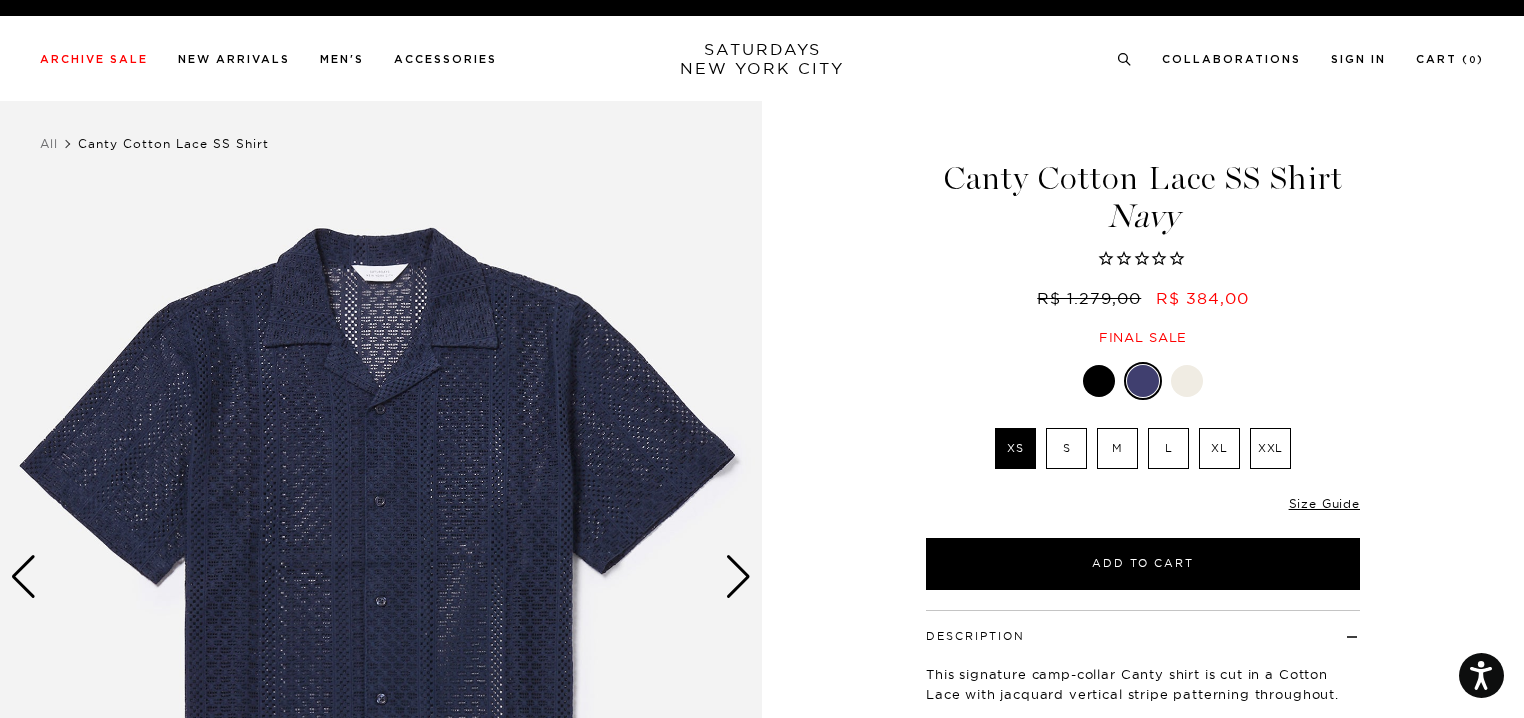 click at bounding box center [1099, 381] 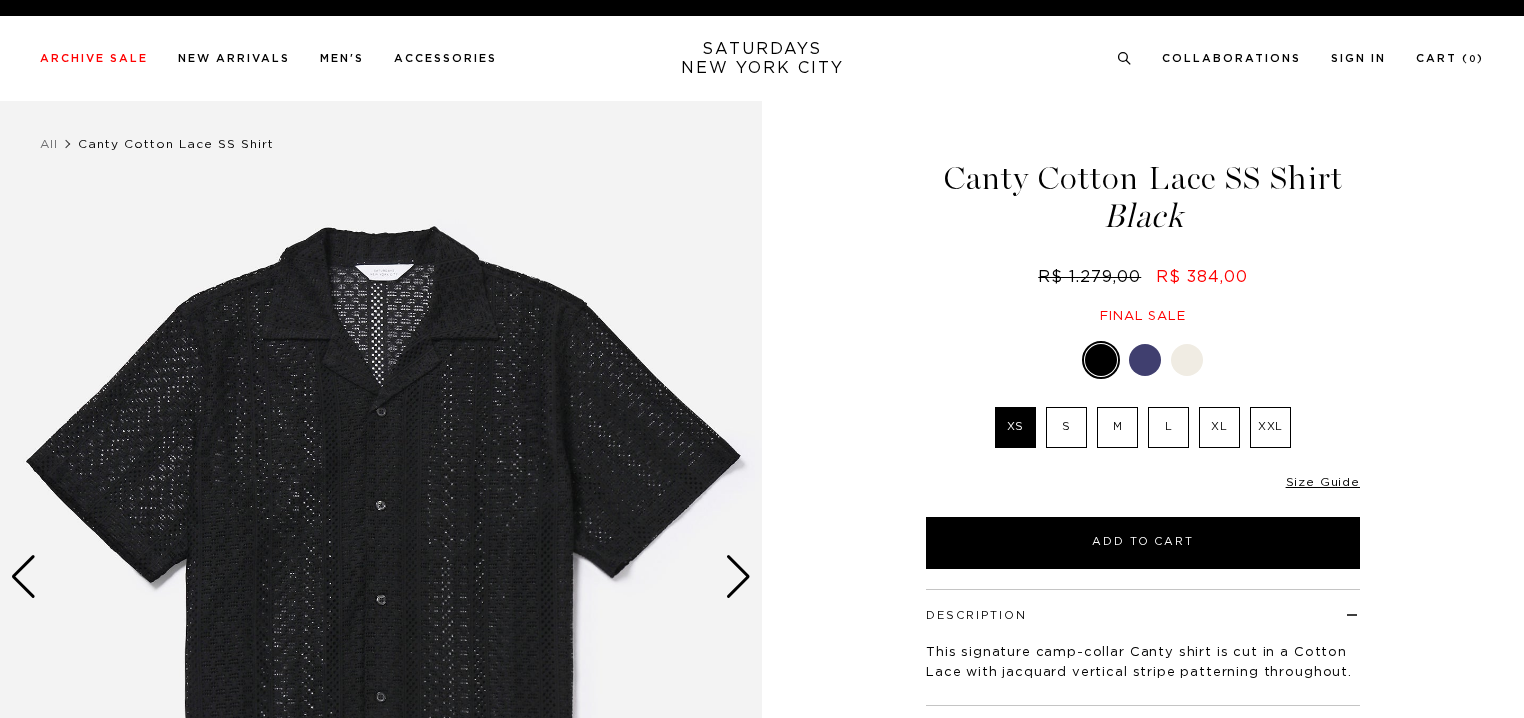 scroll, scrollTop: 0, scrollLeft: 0, axis: both 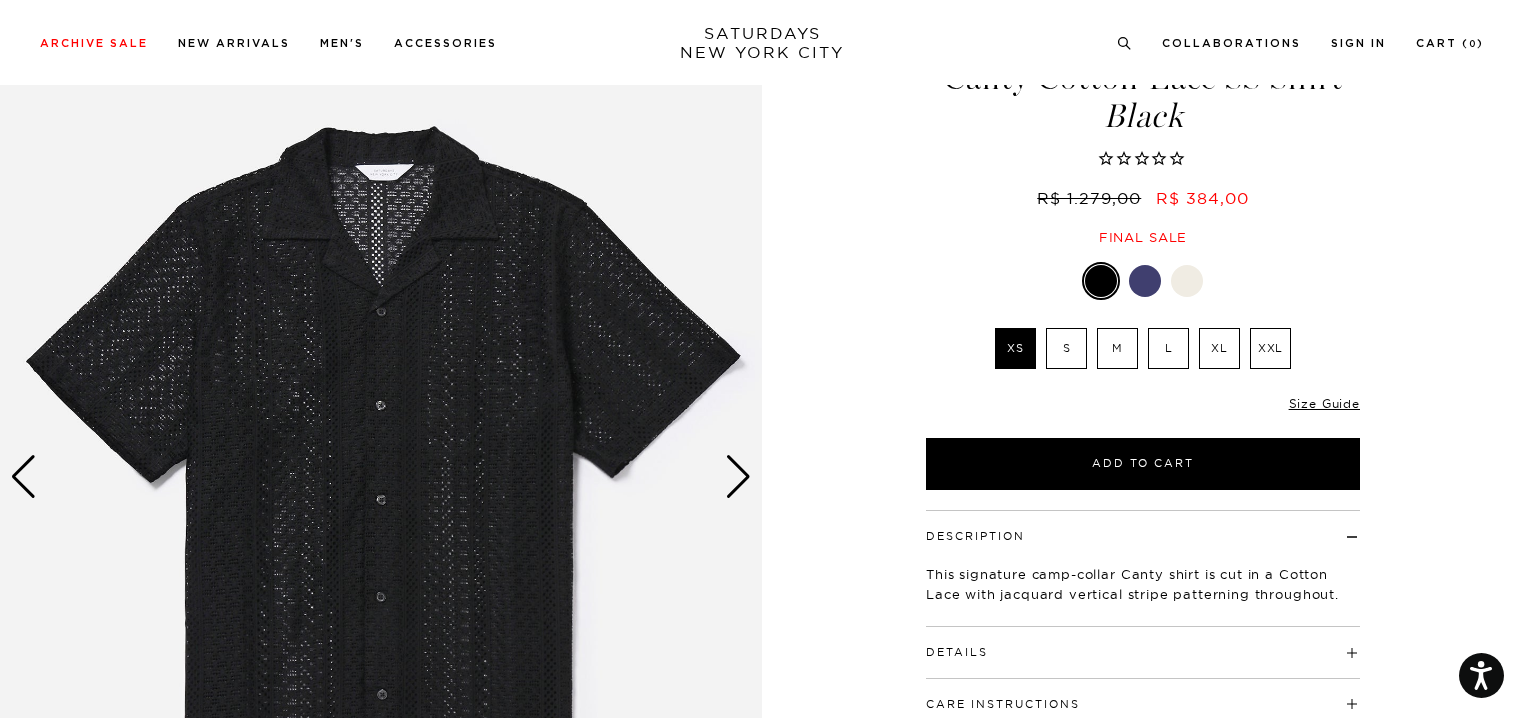 click at bounding box center (738, 477) 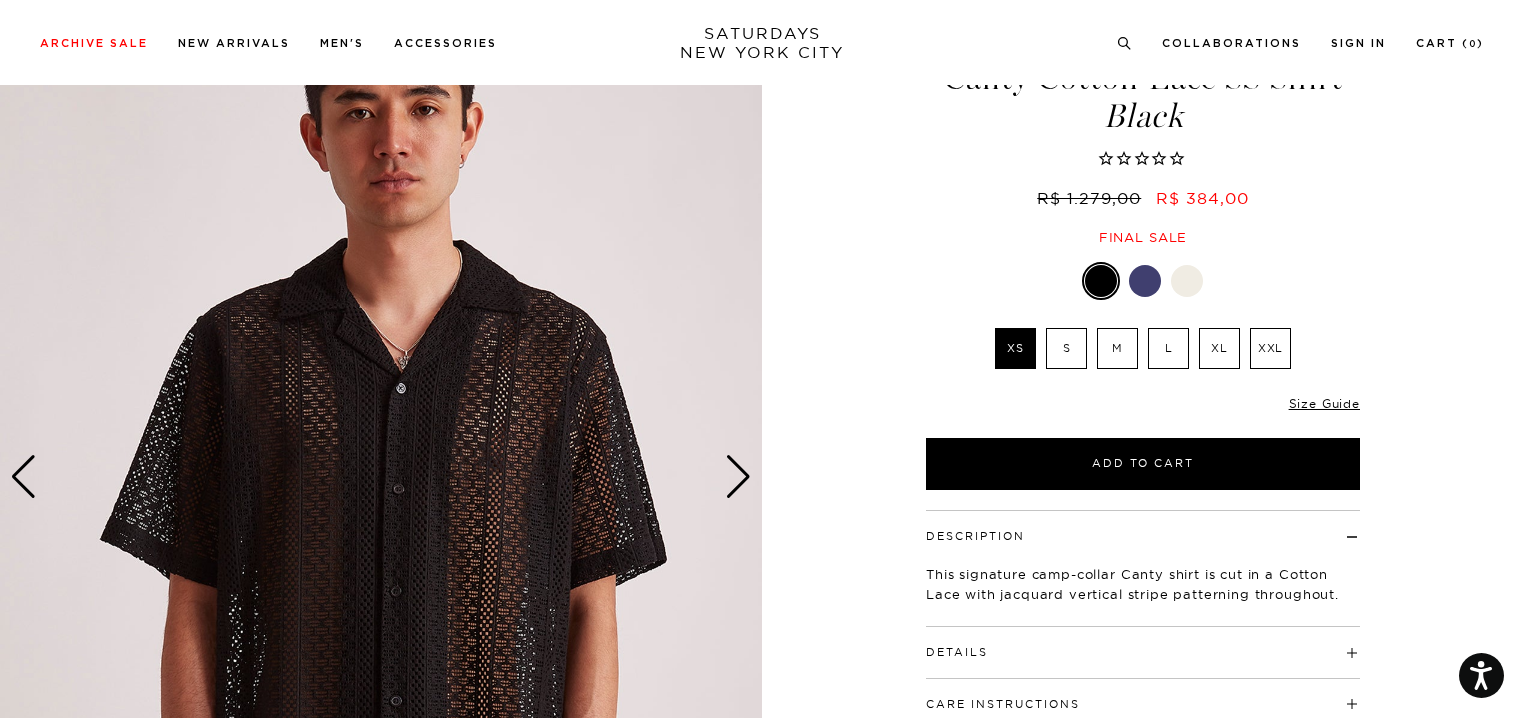 click at bounding box center [738, 477] 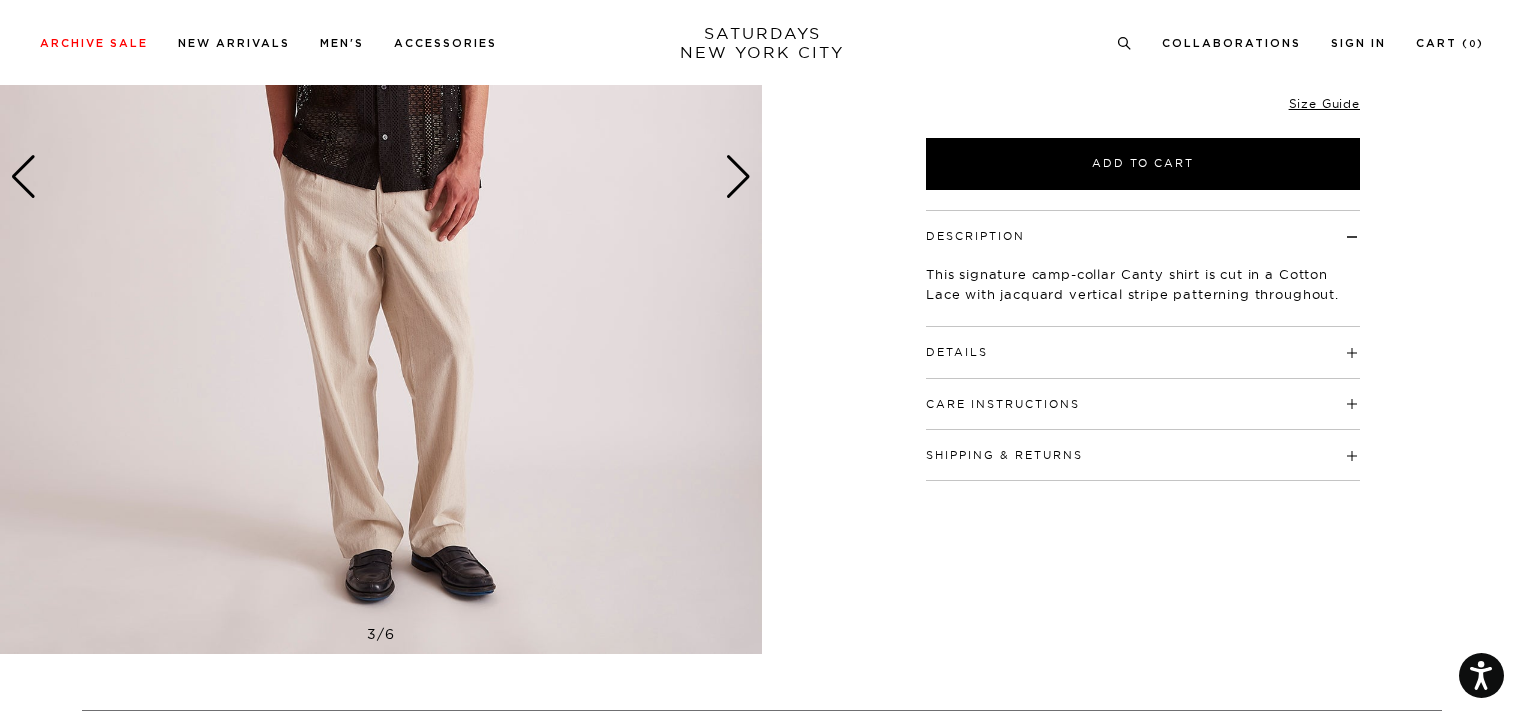 scroll, scrollTop: 0, scrollLeft: 0, axis: both 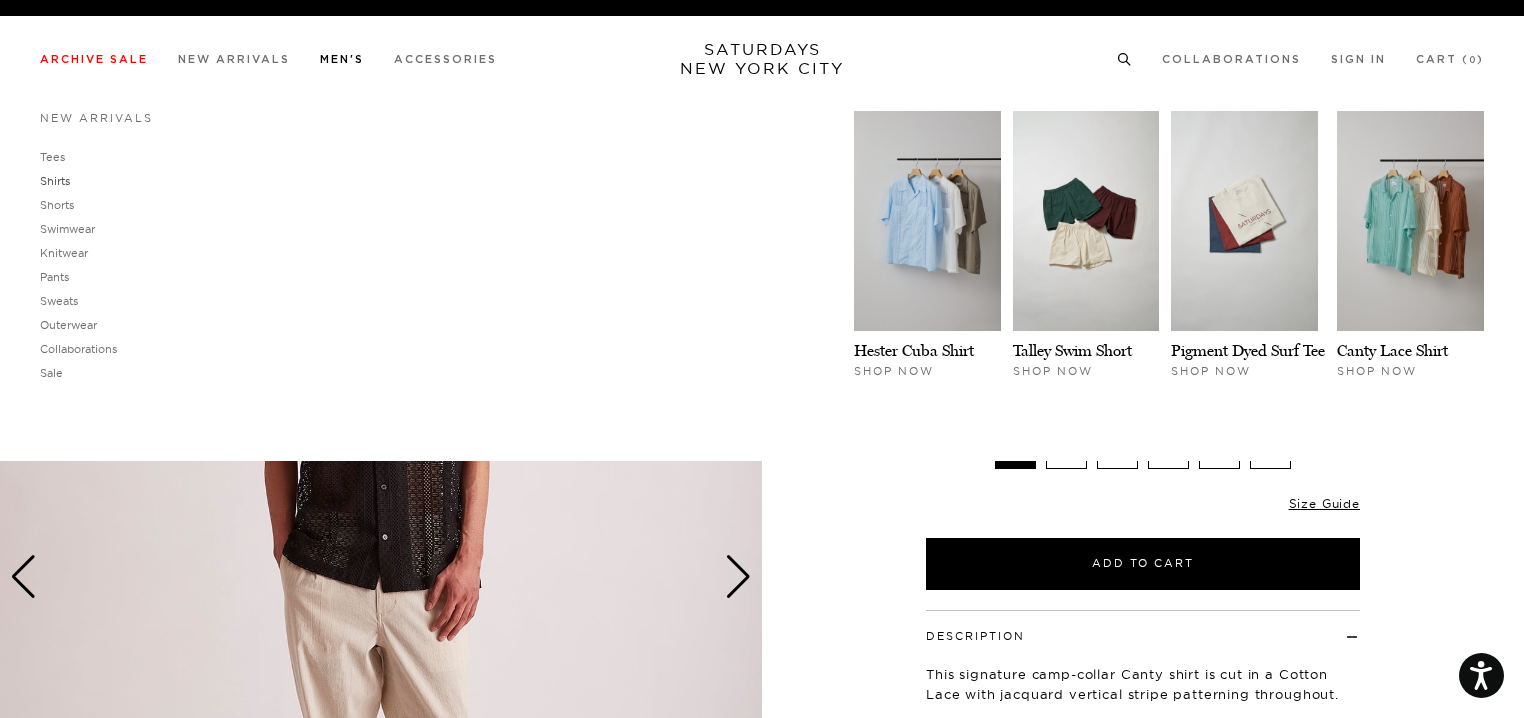 click on "Shirts" at bounding box center (55, 181) 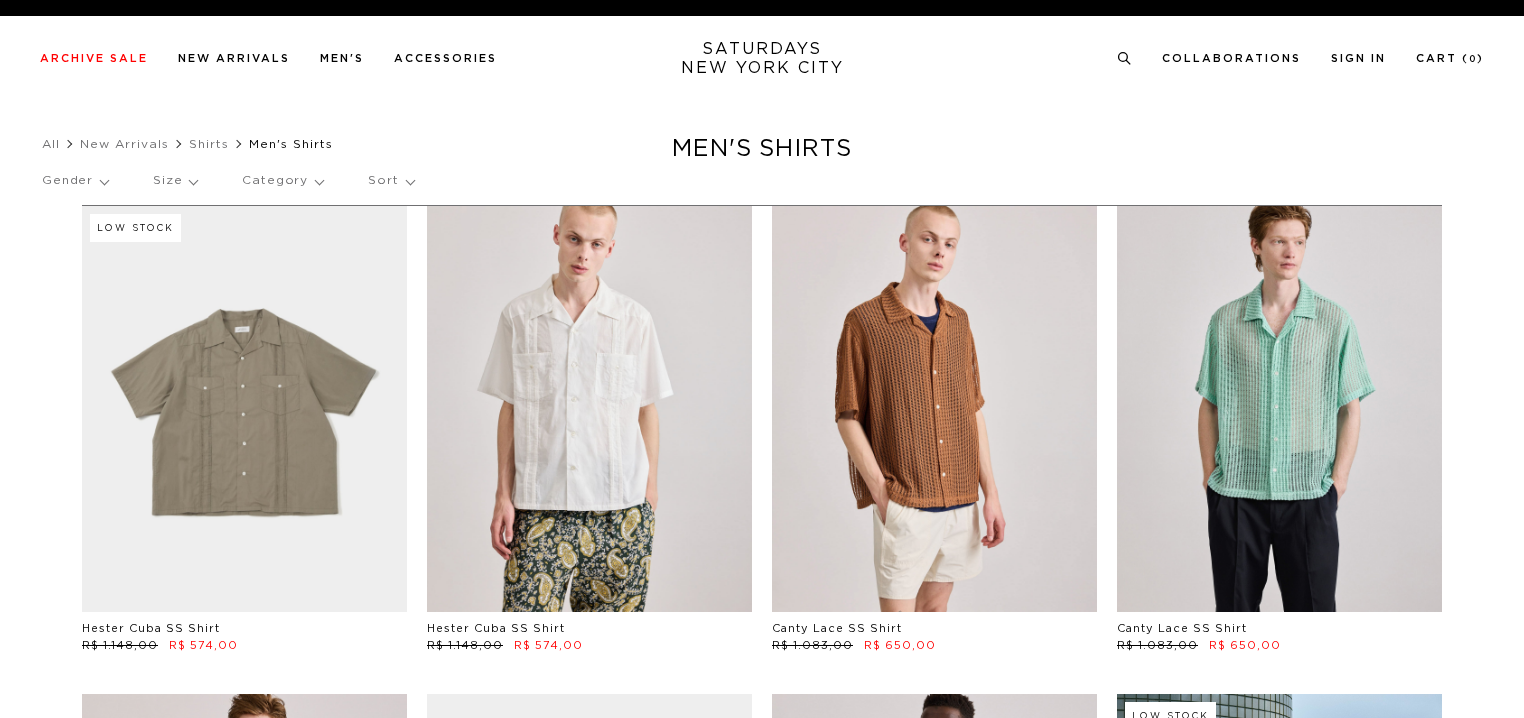 scroll, scrollTop: 0, scrollLeft: 0, axis: both 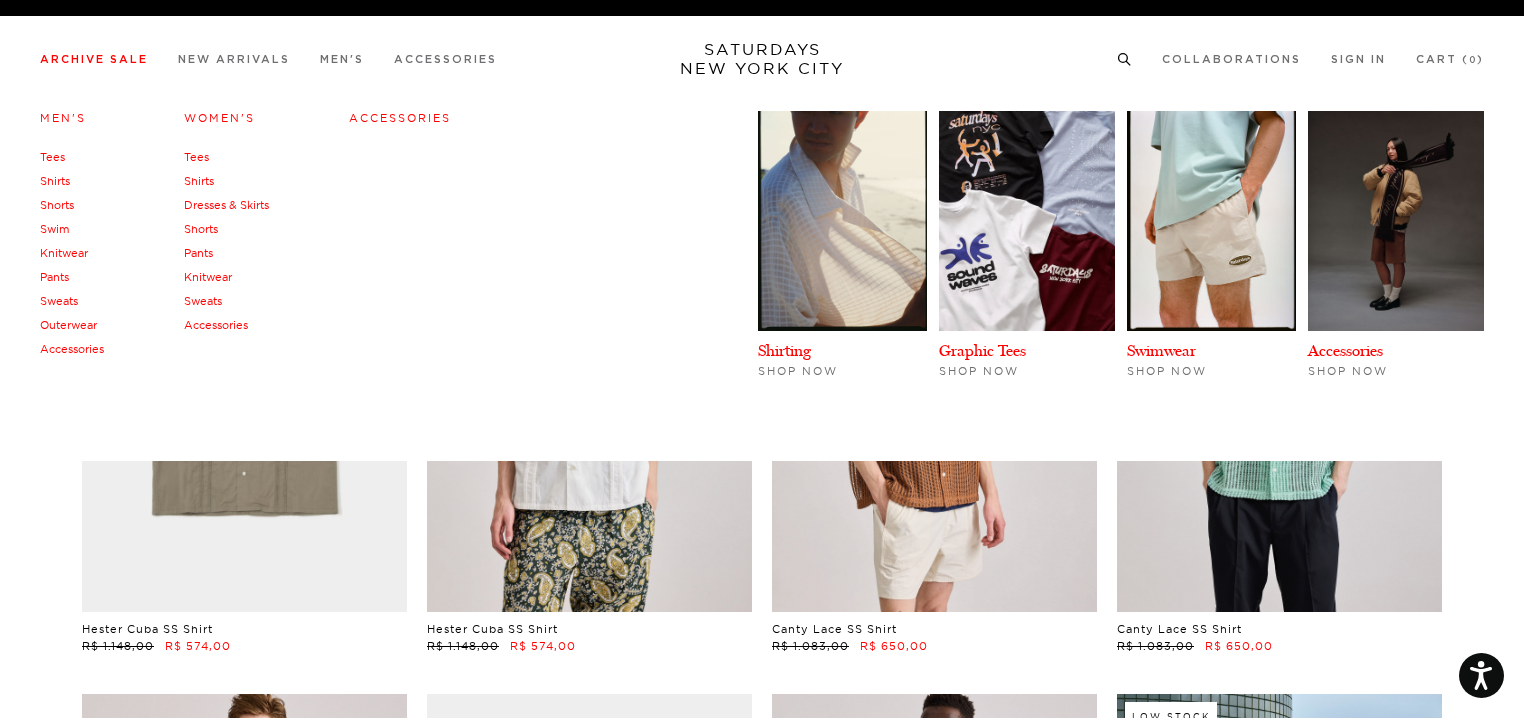 click on "Shirts" at bounding box center [55, 181] 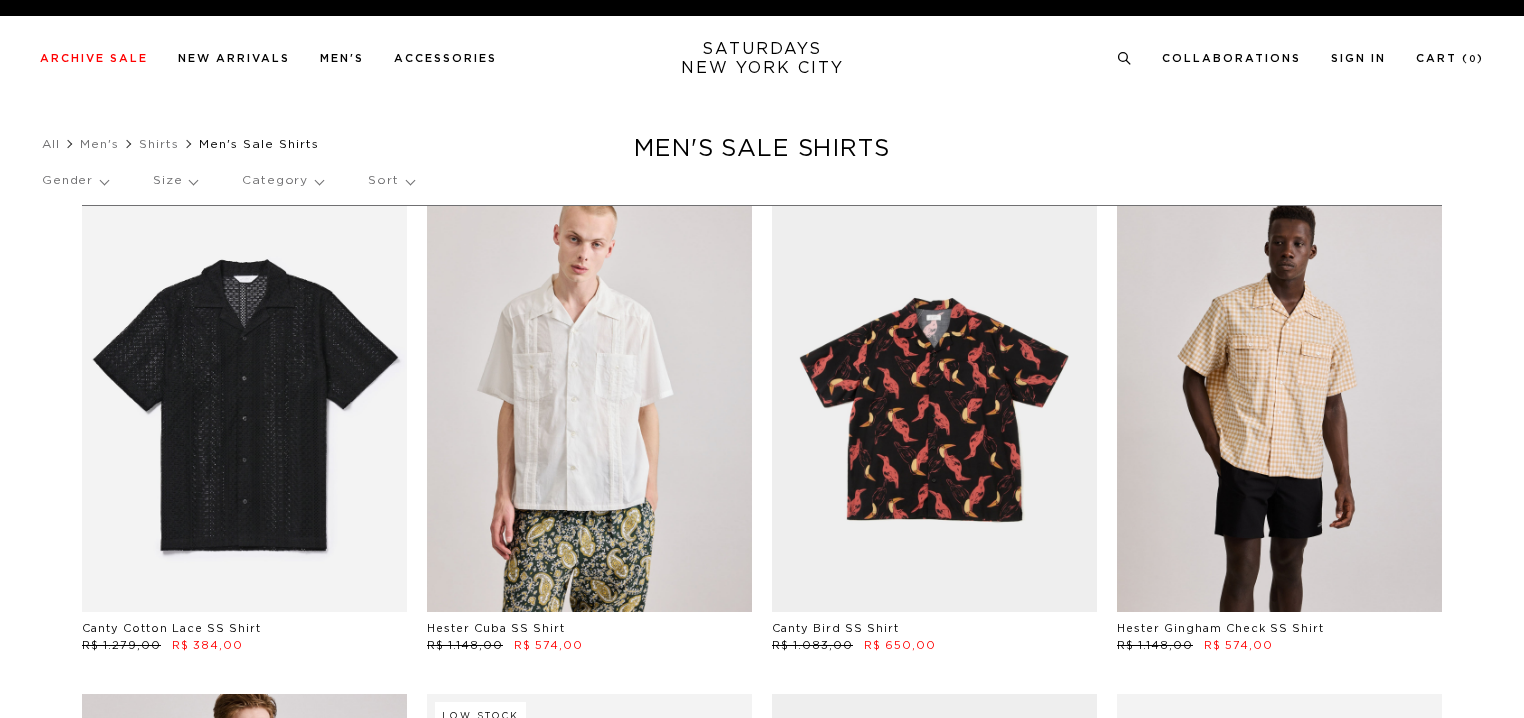 scroll, scrollTop: 0, scrollLeft: 0, axis: both 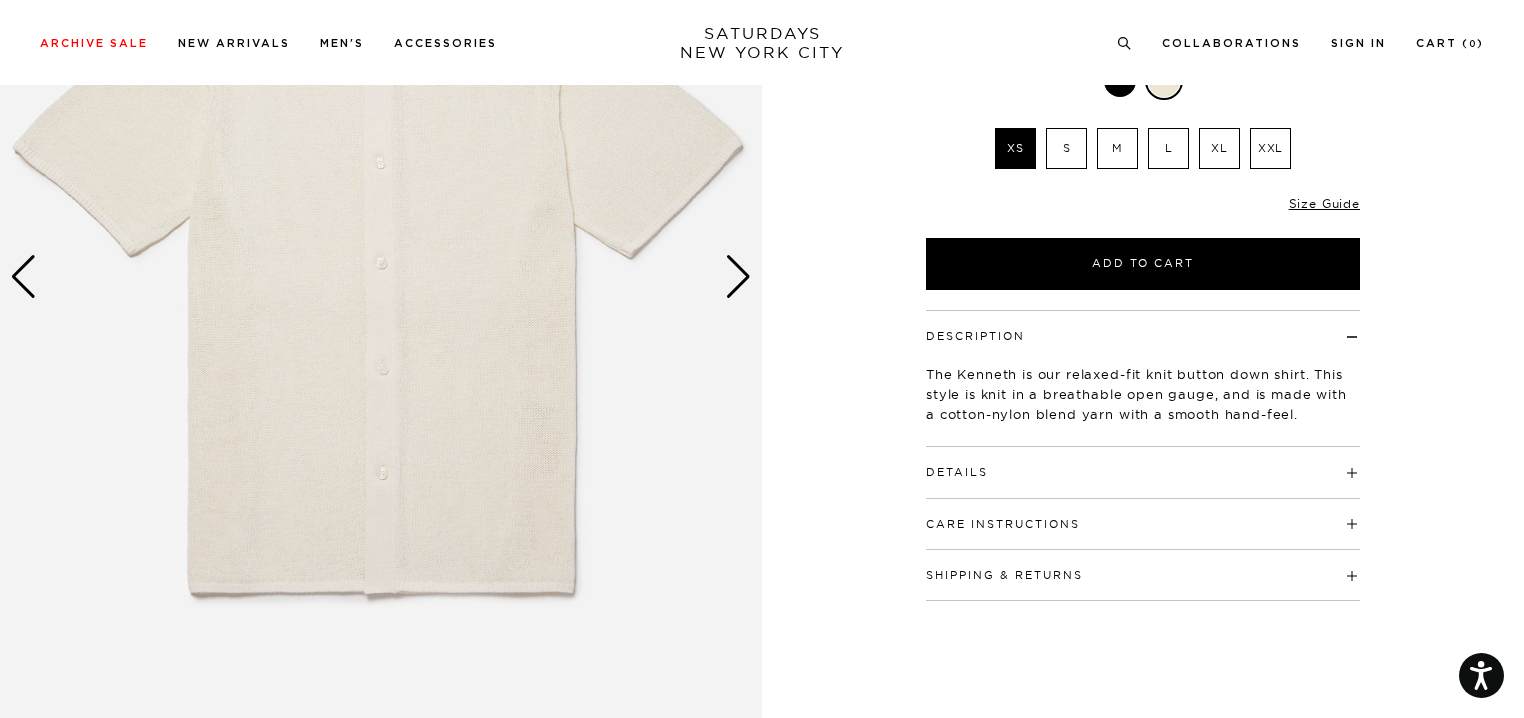 click at bounding box center [381, 277] 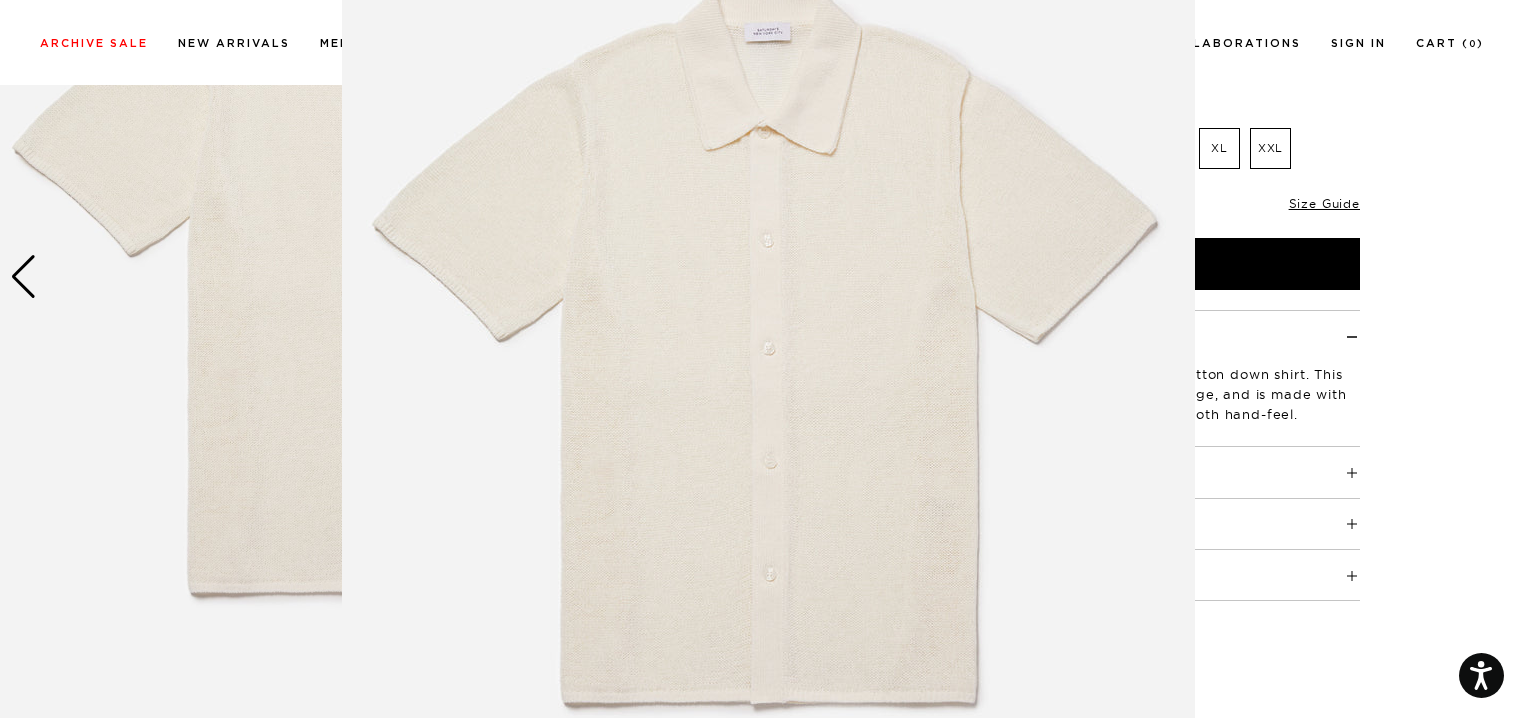 scroll, scrollTop: 150, scrollLeft: 0, axis: vertical 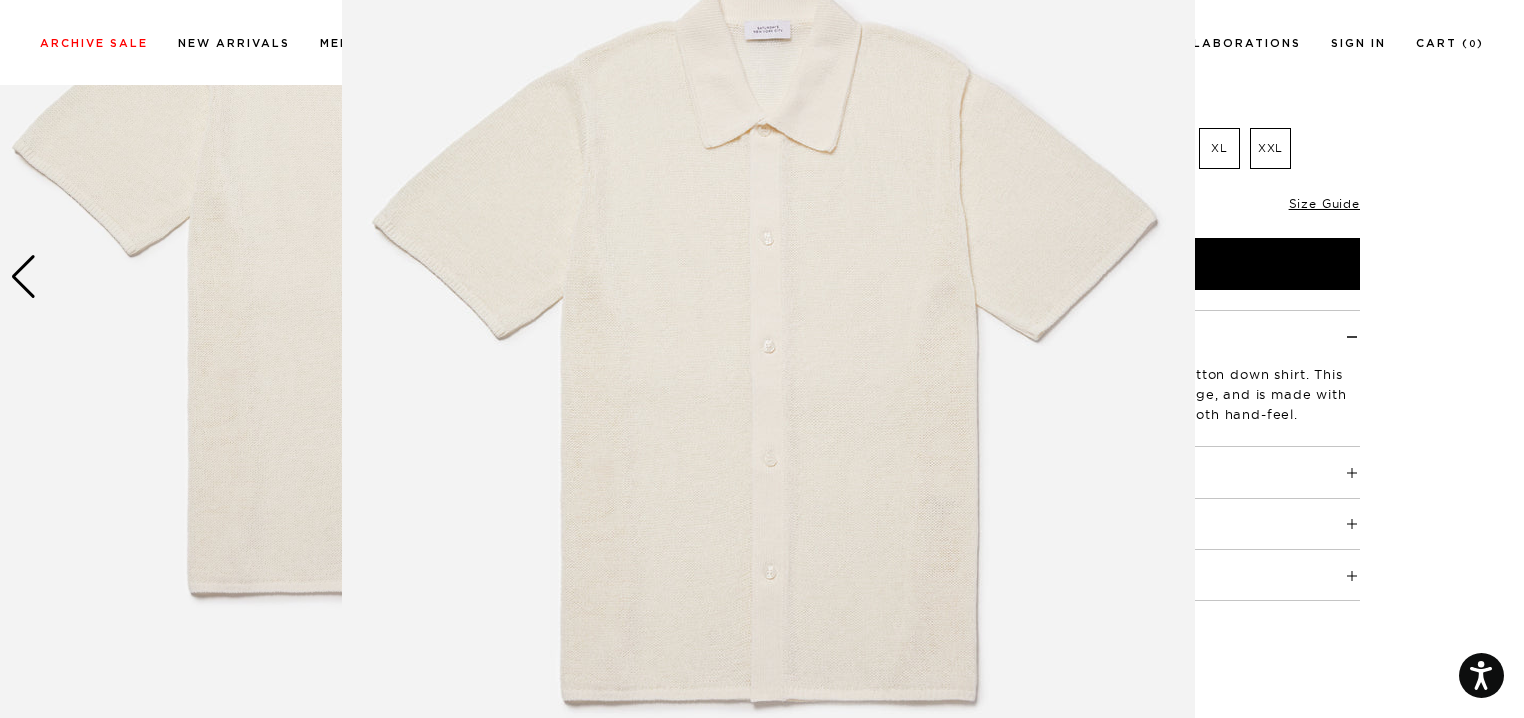 click at bounding box center [768, 362] 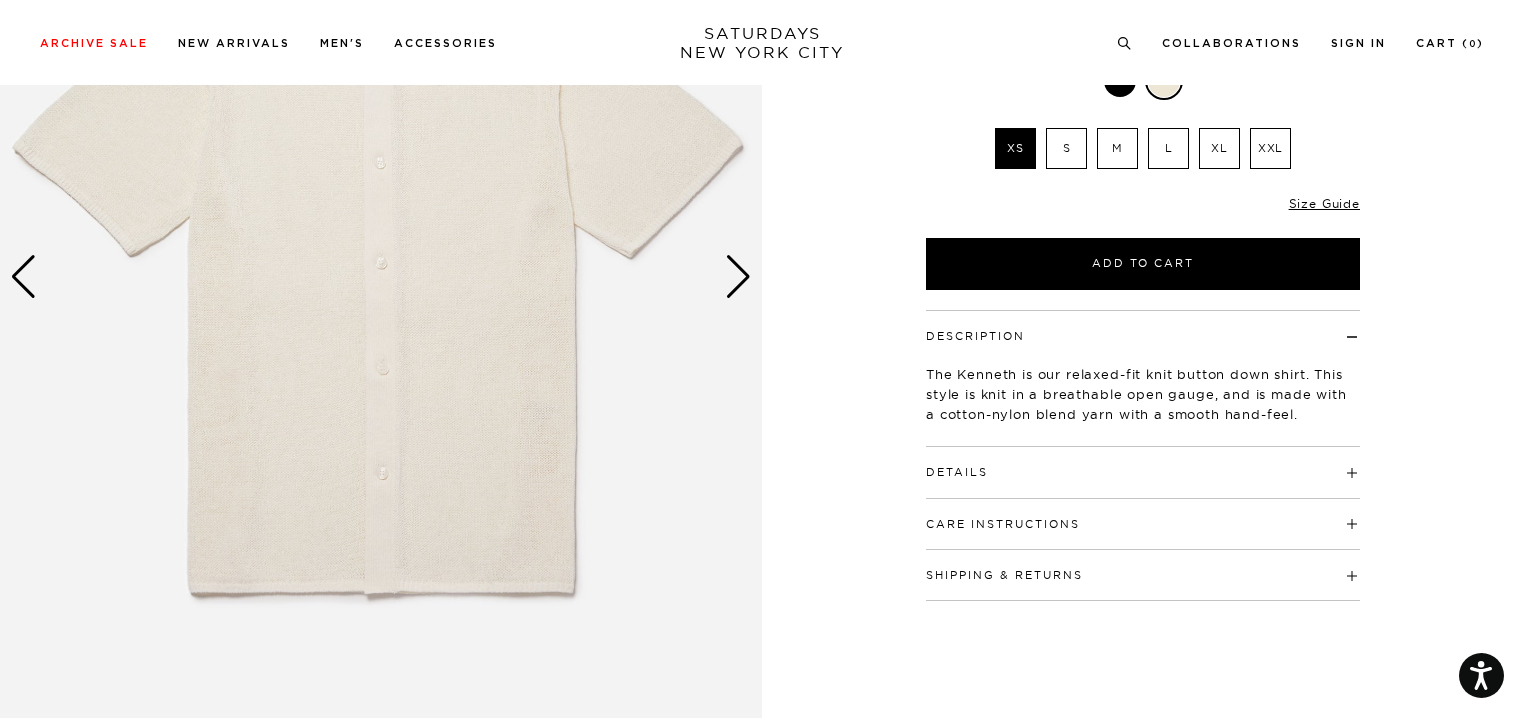 scroll, scrollTop: 0, scrollLeft: 0, axis: both 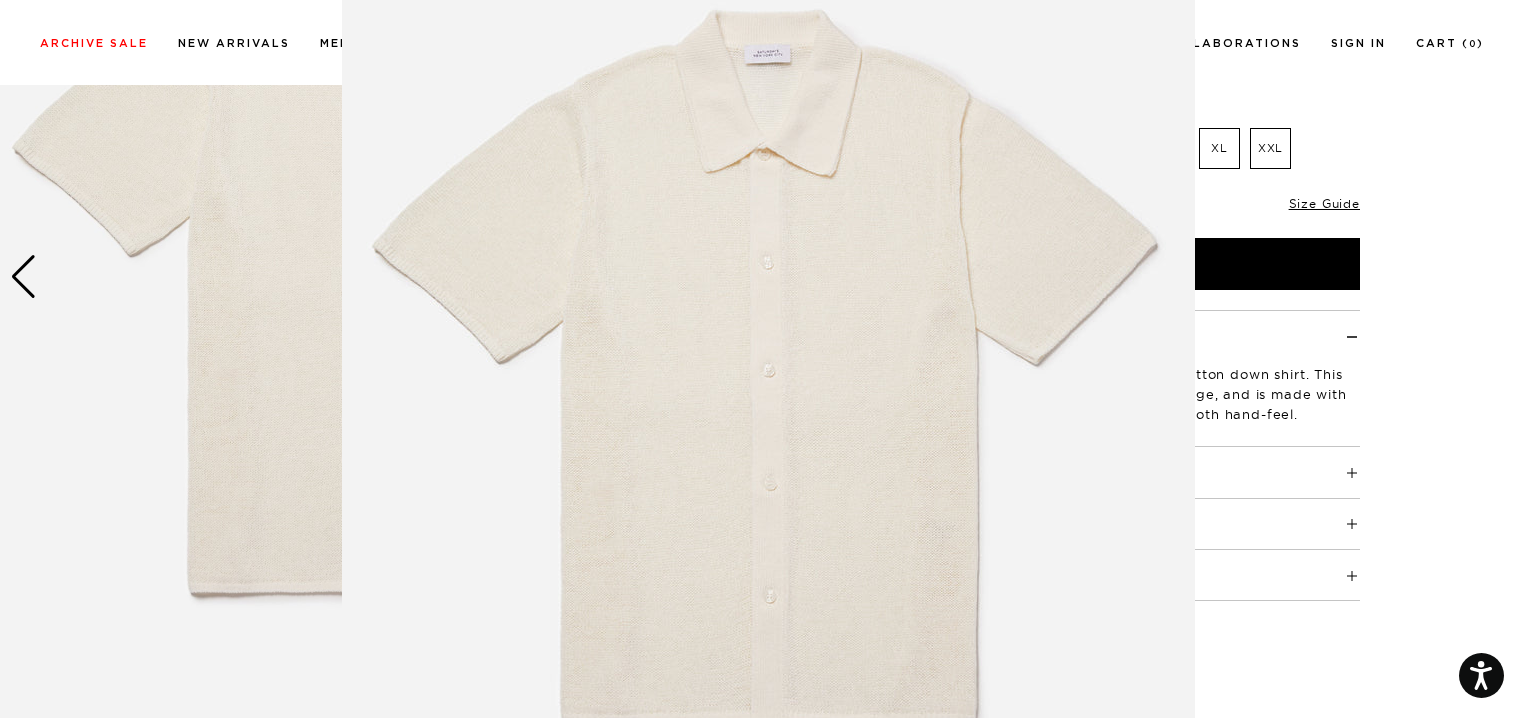 click at bounding box center [768, 386] 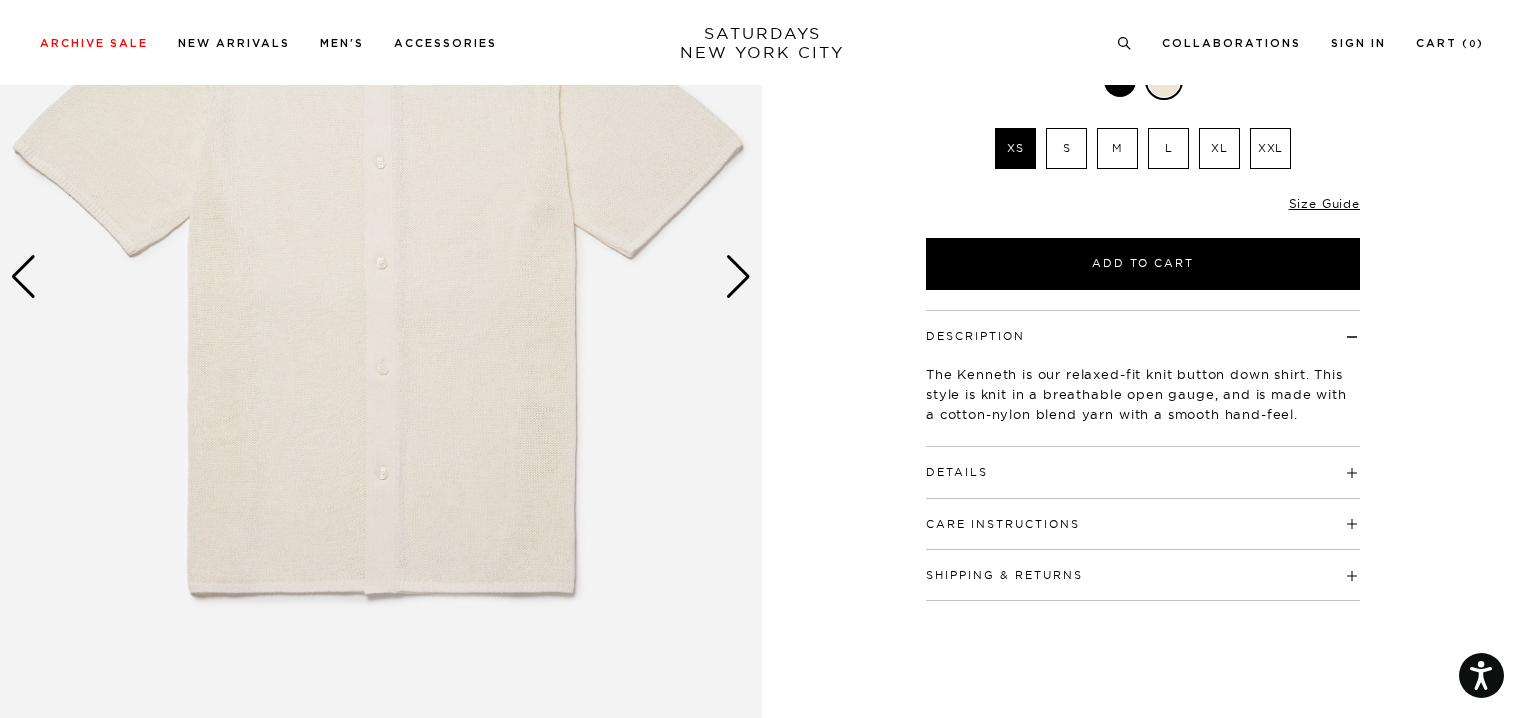 click on "1  /  5" at bounding box center [762, 277] 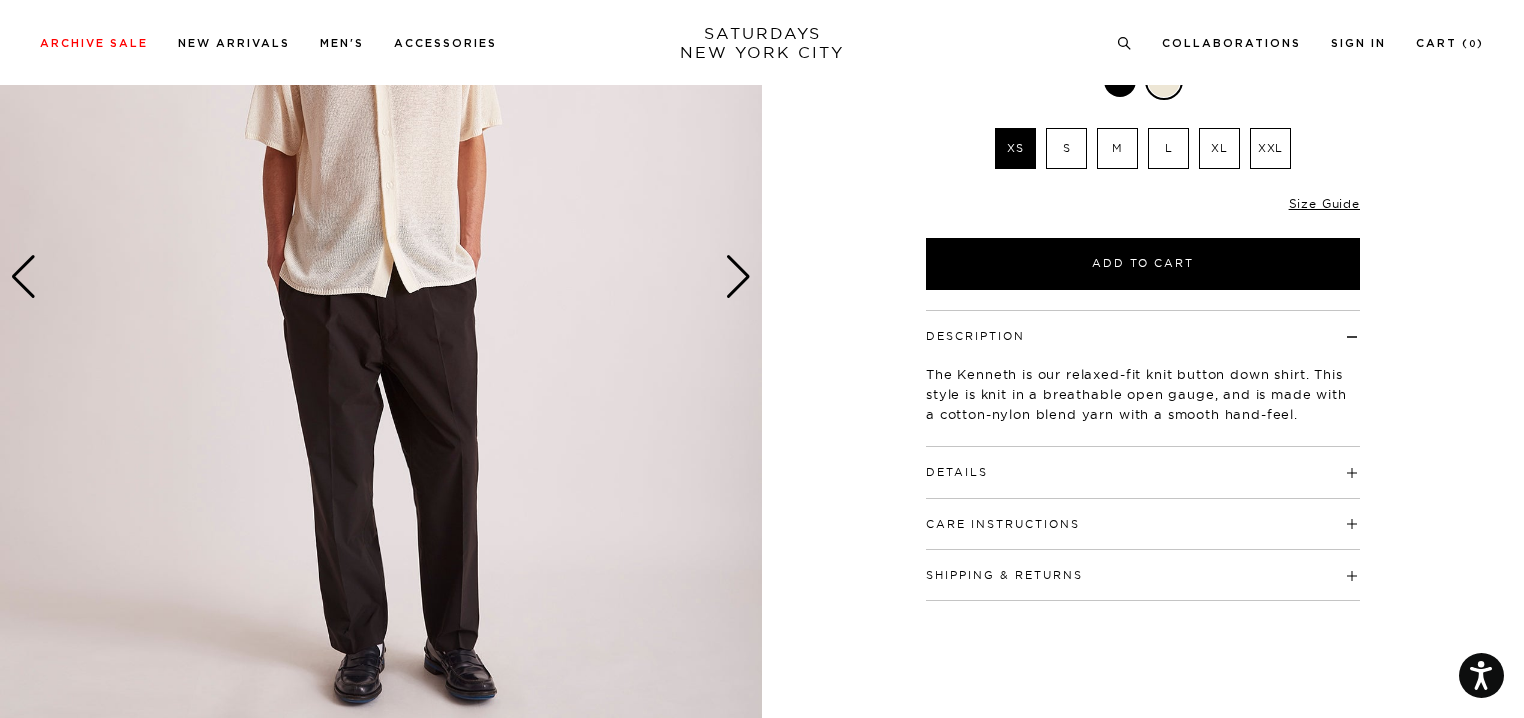 scroll, scrollTop: 100, scrollLeft: 0, axis: vertical 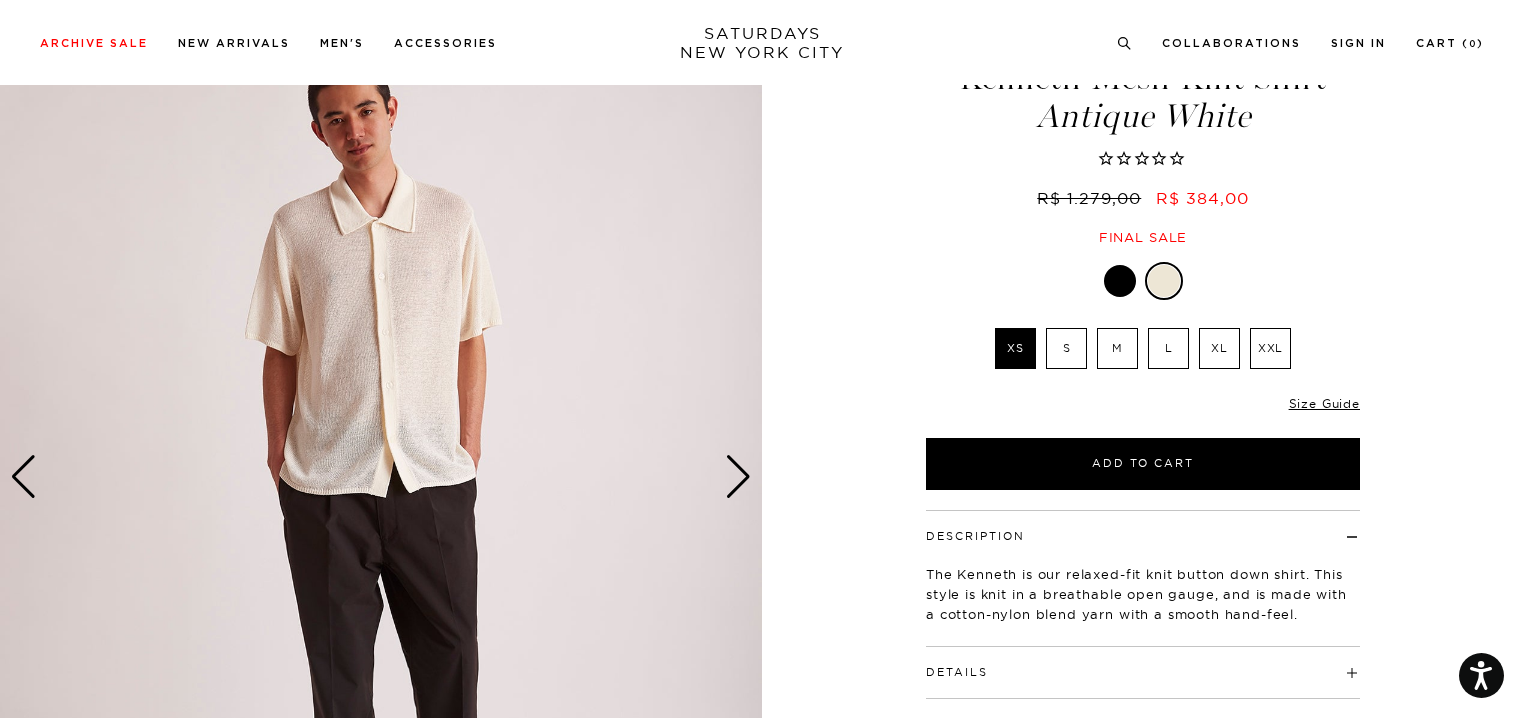 click at bounding box center [381, 477] 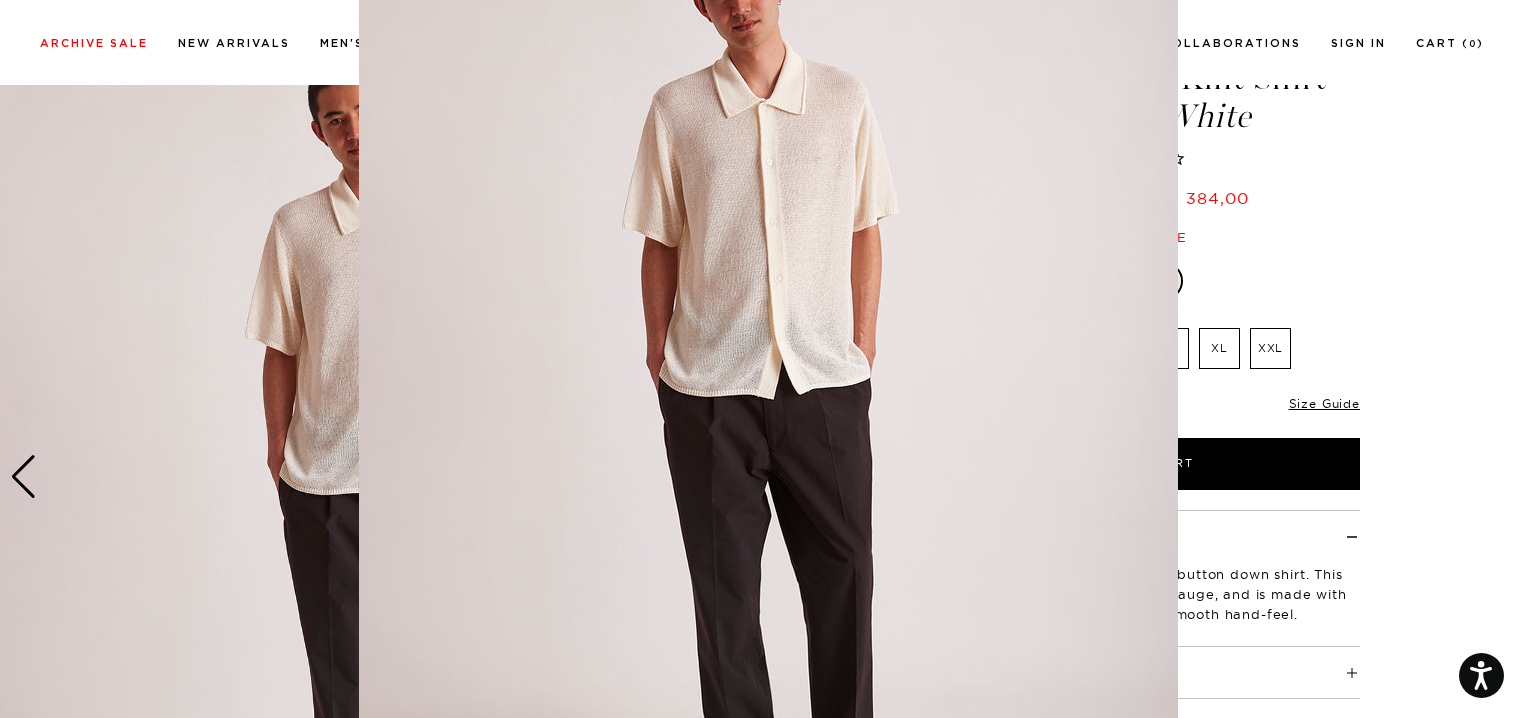 scroll, scrollTop: 131, scrollLeft: 0, axis: vertical 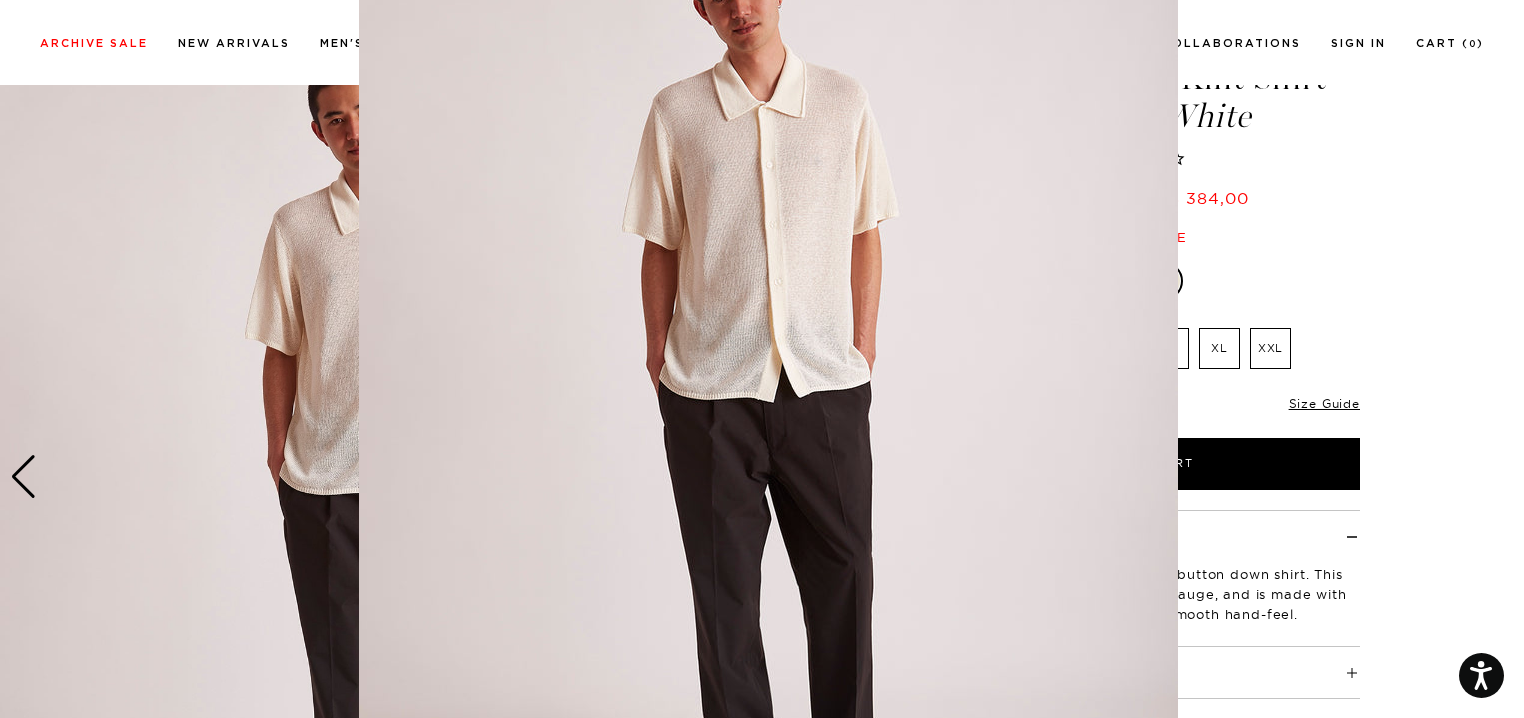 click at bounding box center (768, 381) 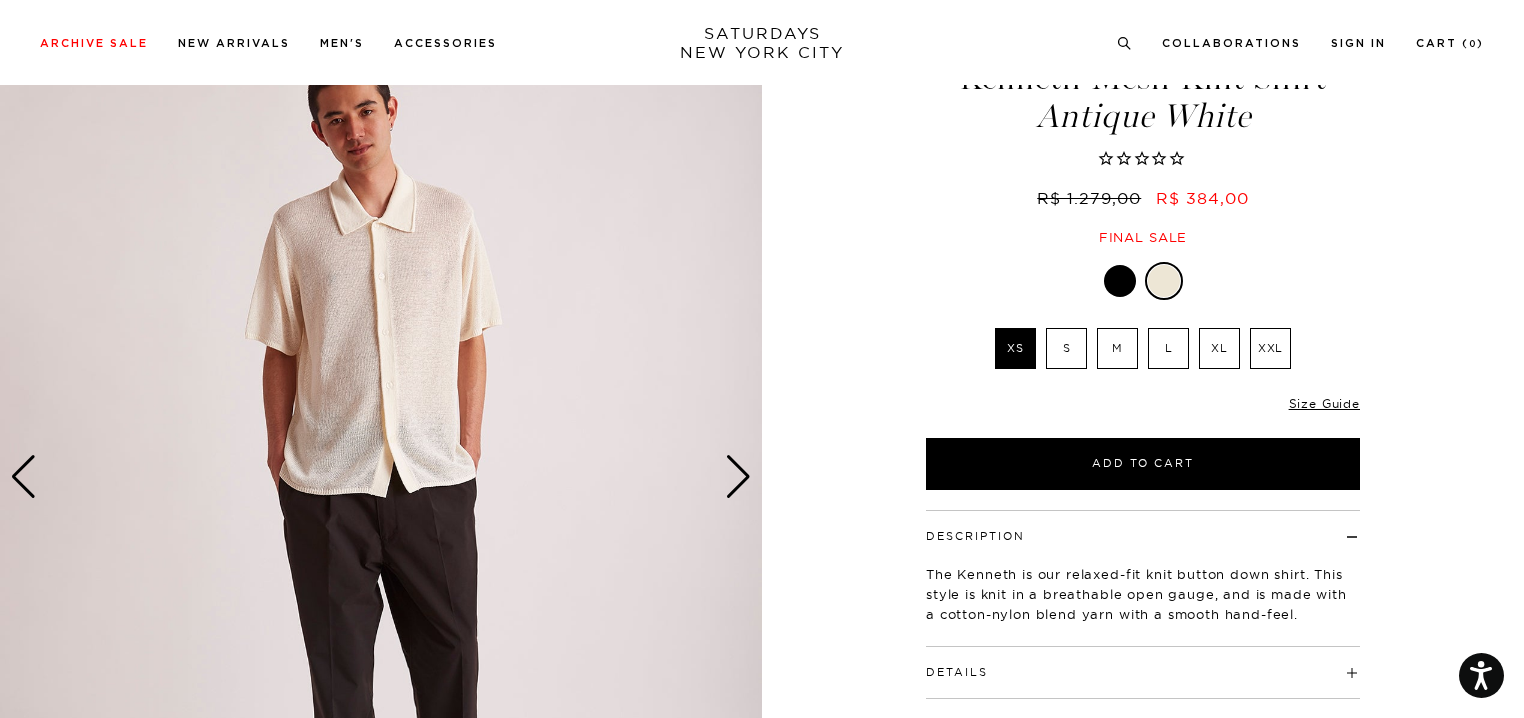 click at bounding box center (381, 477) 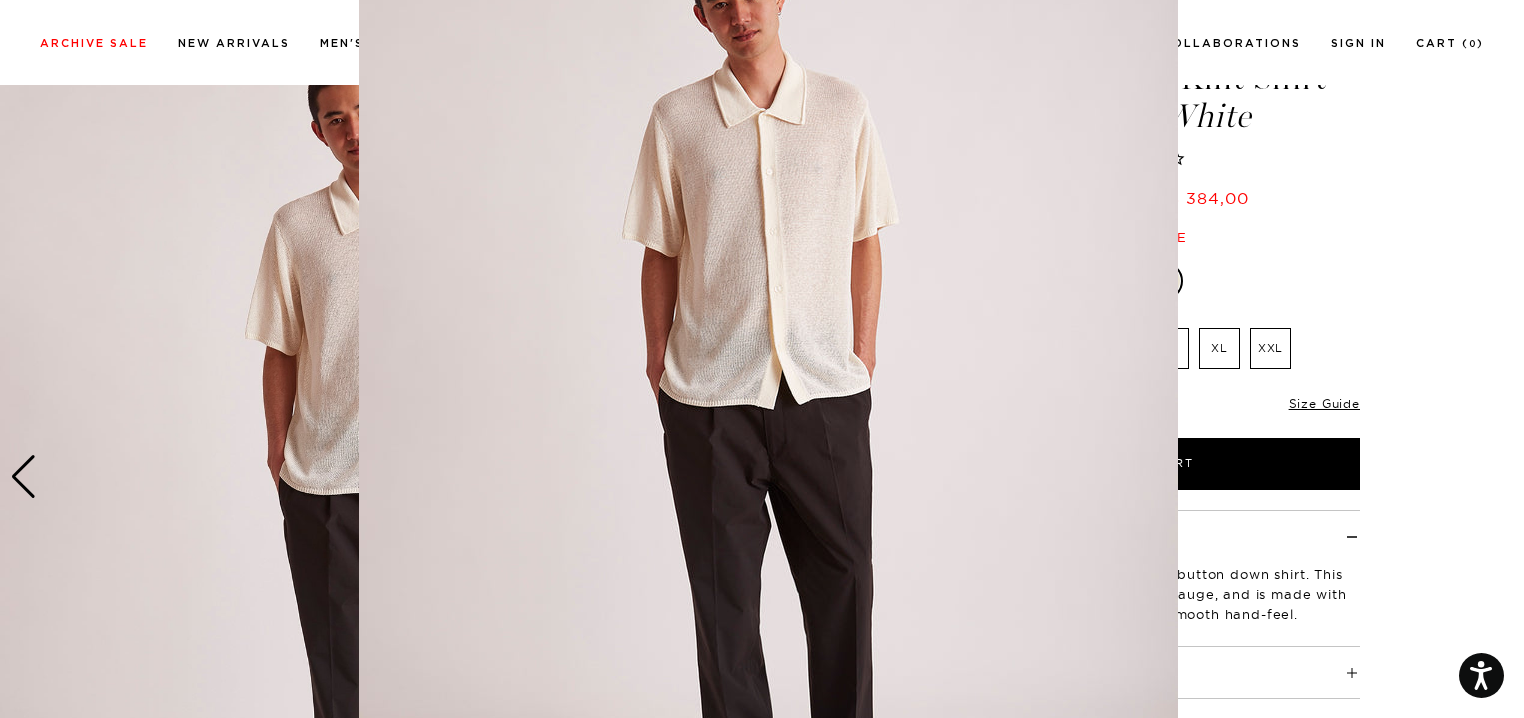 scroll, scrollTop: 124, scrollLeft: 0, axis: vertical 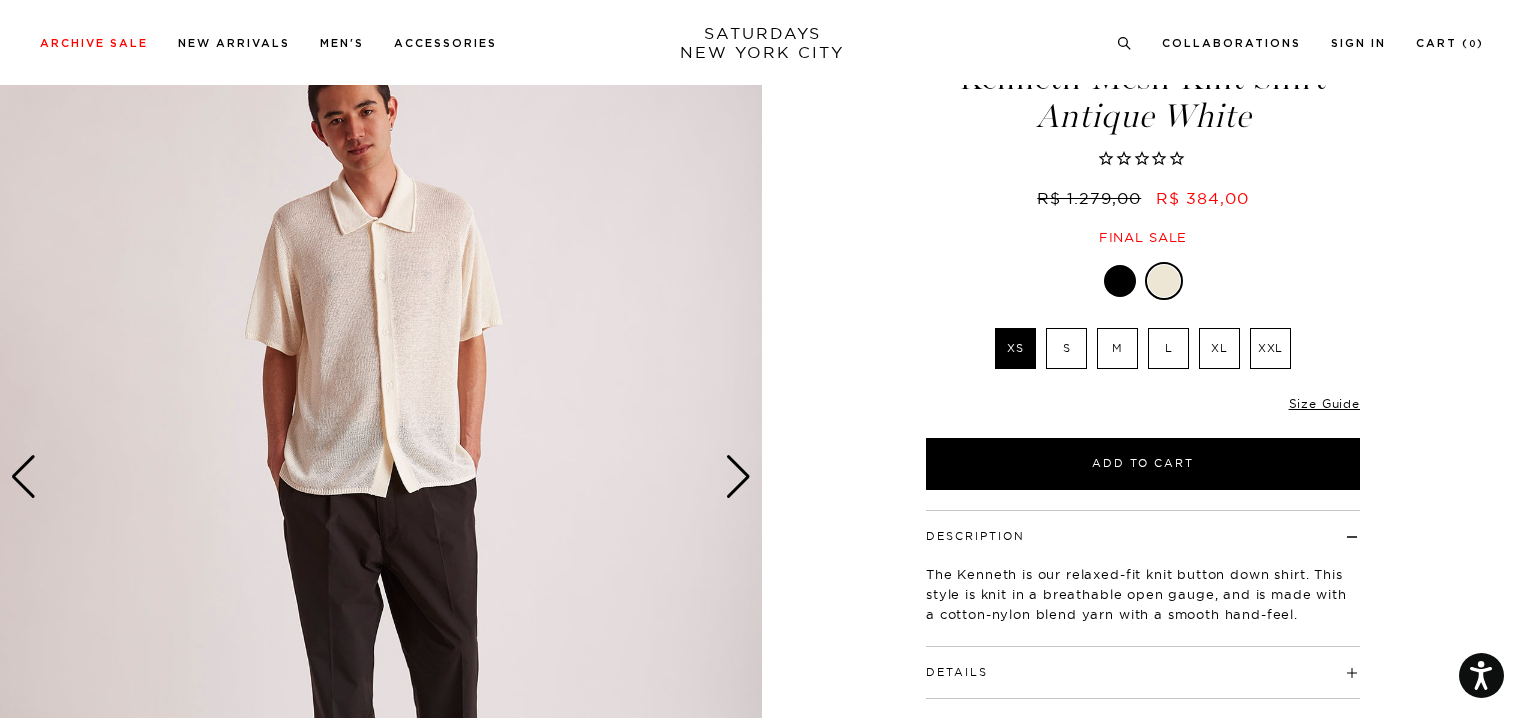 click at bounding box center [738, 477] 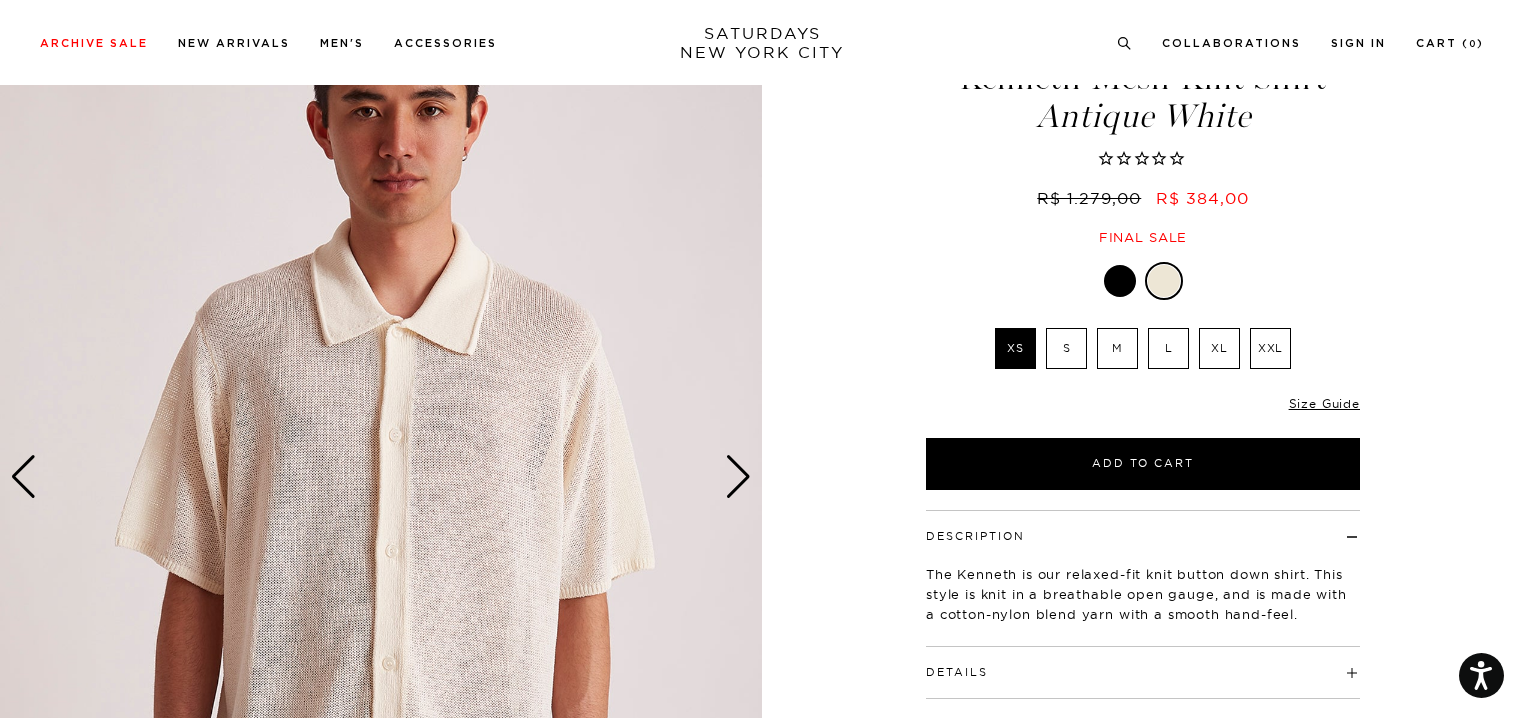click at bounding box center [381, 477] 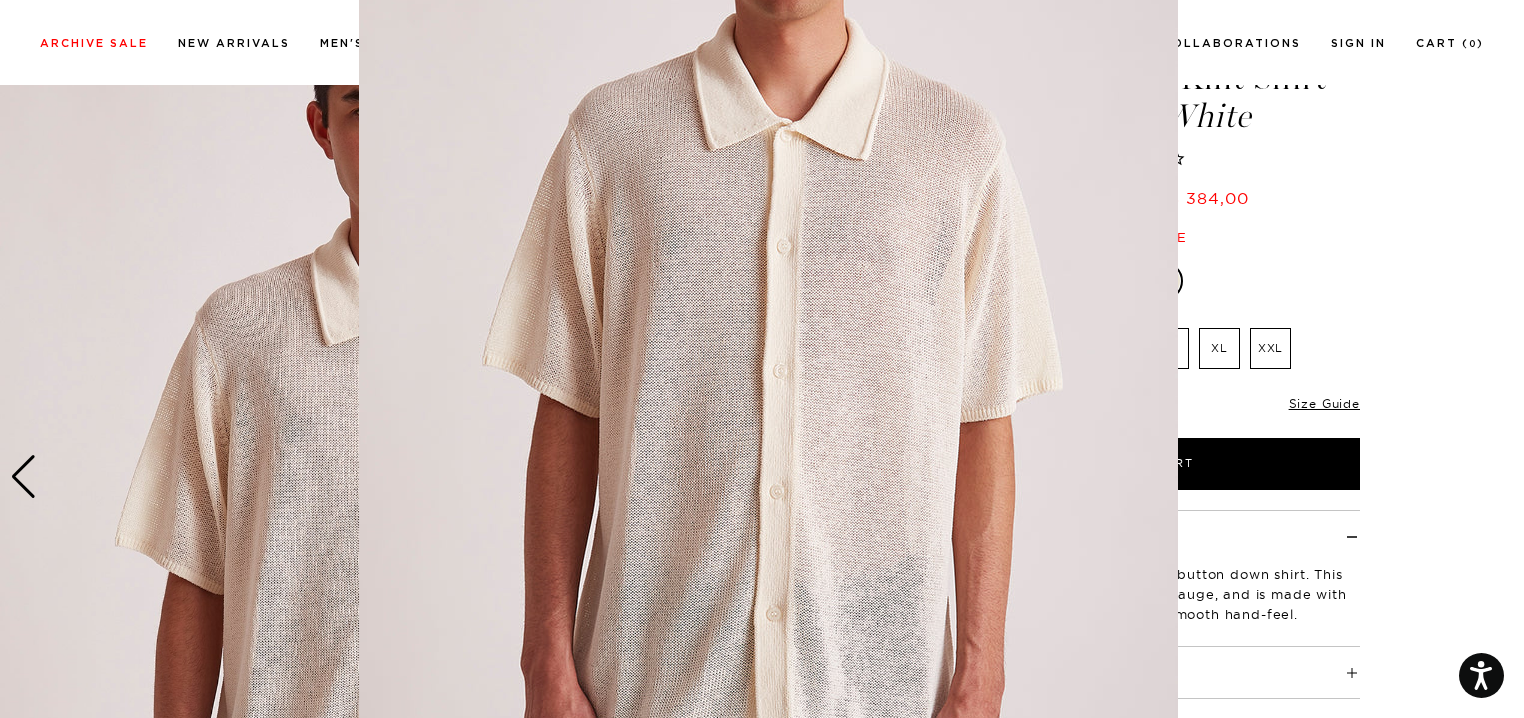 scroll, scrollTop: 203, scrollLeft: 0, axis: vertical 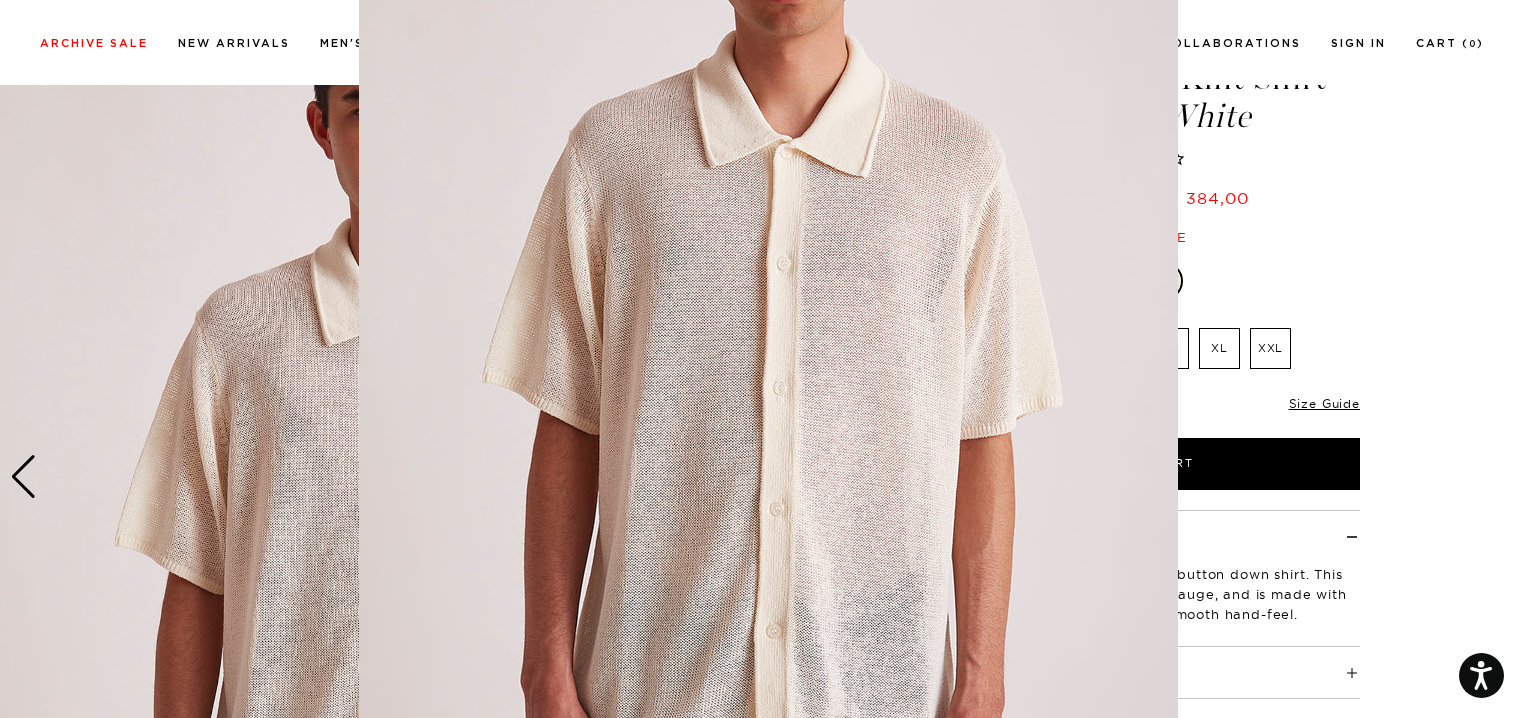 click at bounding box center [762, 359] 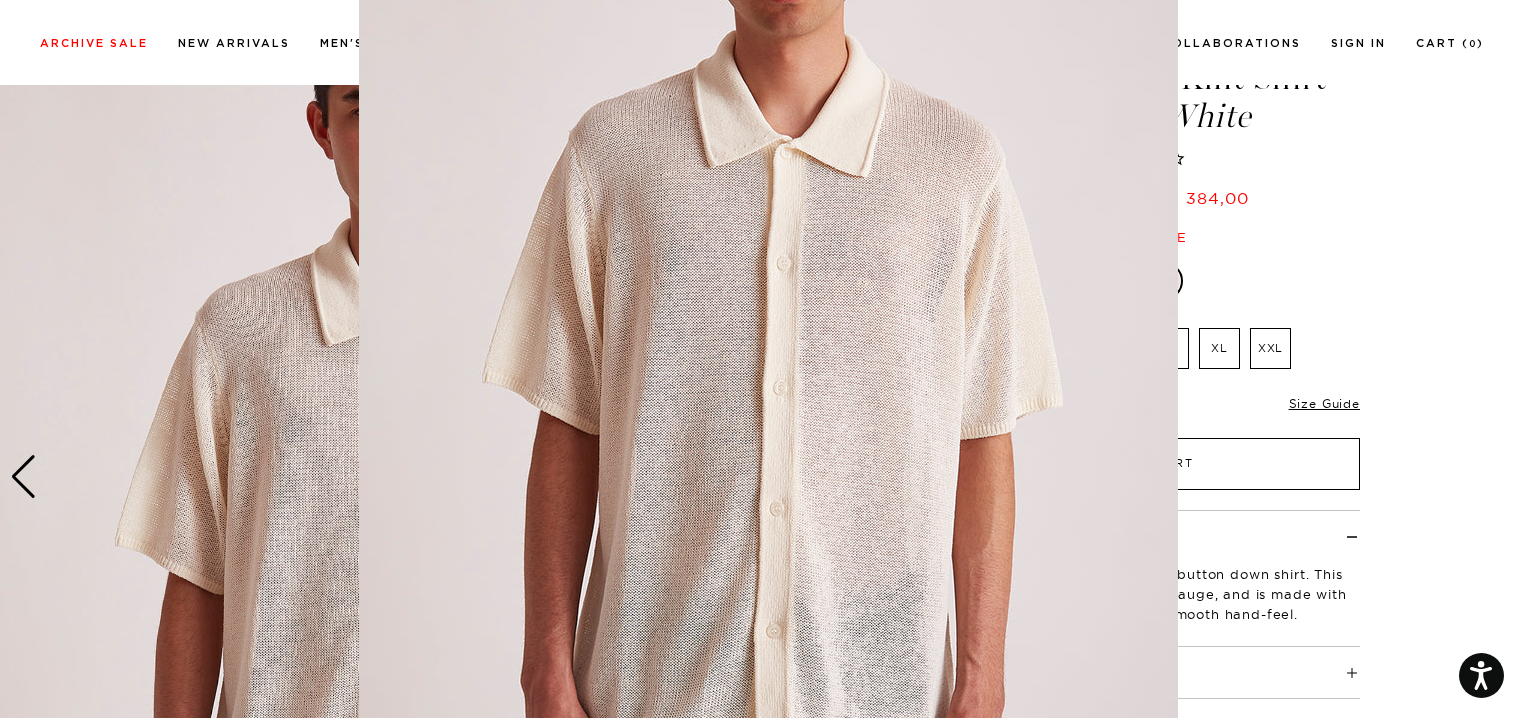 scroll, scrollTop: 0, scrollLeft: 0, axis: both 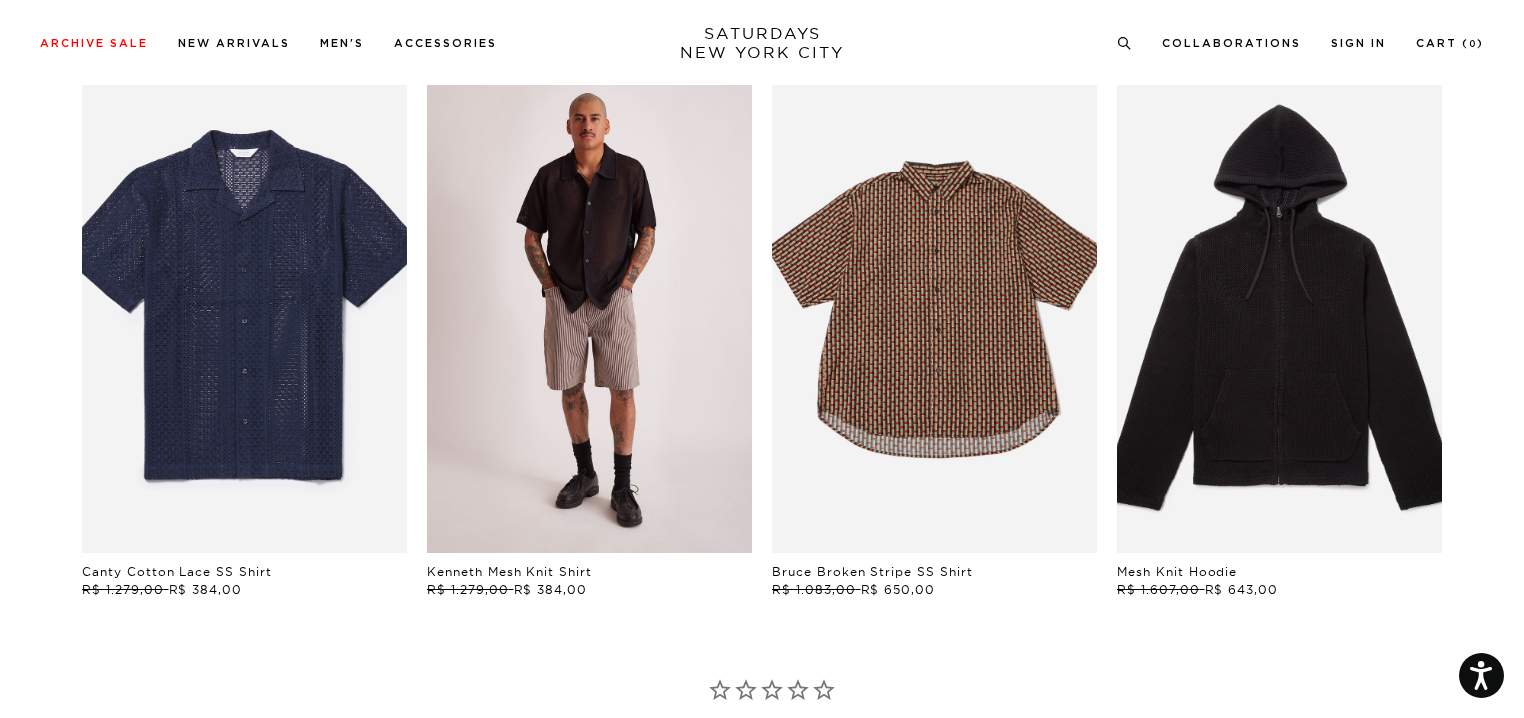 click at bounding box center (589, 309) 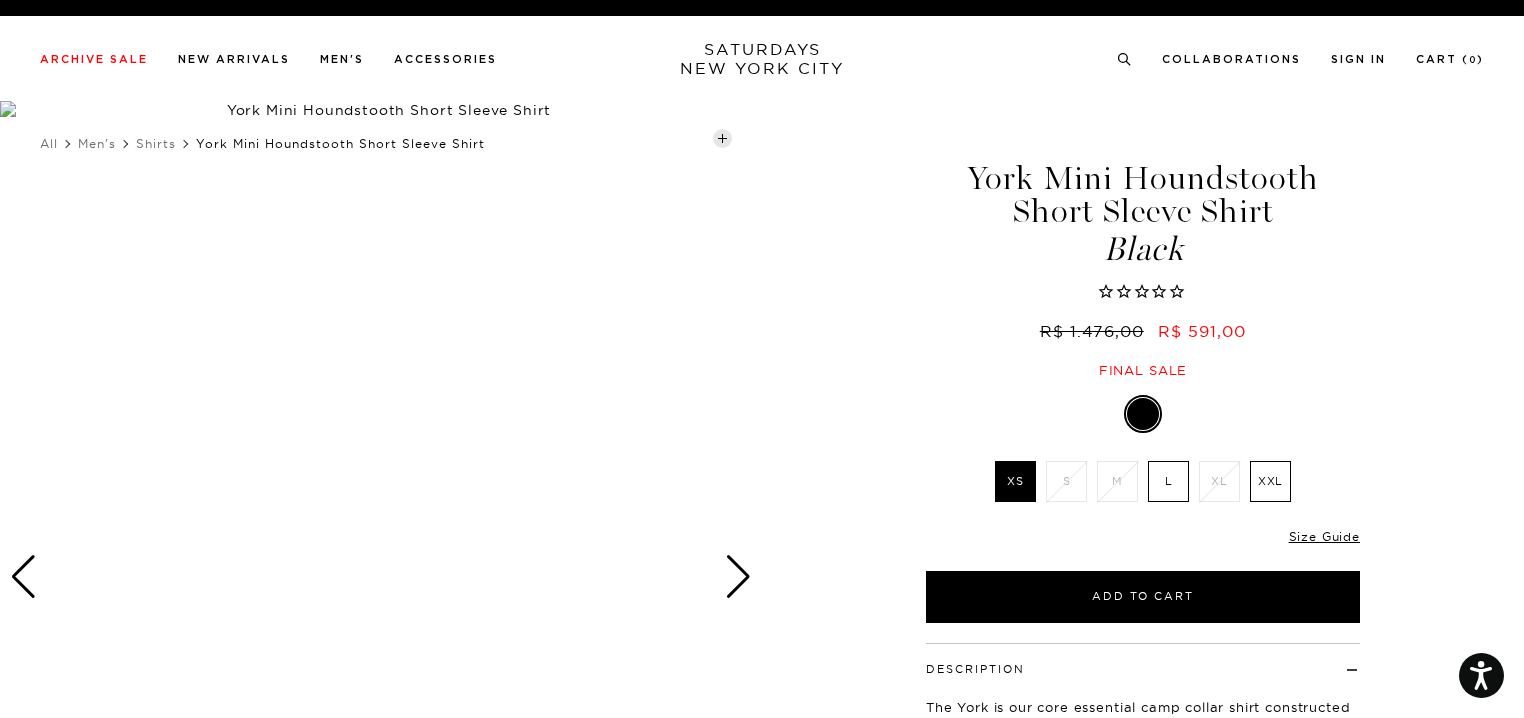 scroll, scrollTop: 0, scrollLeft: 0, axis: both 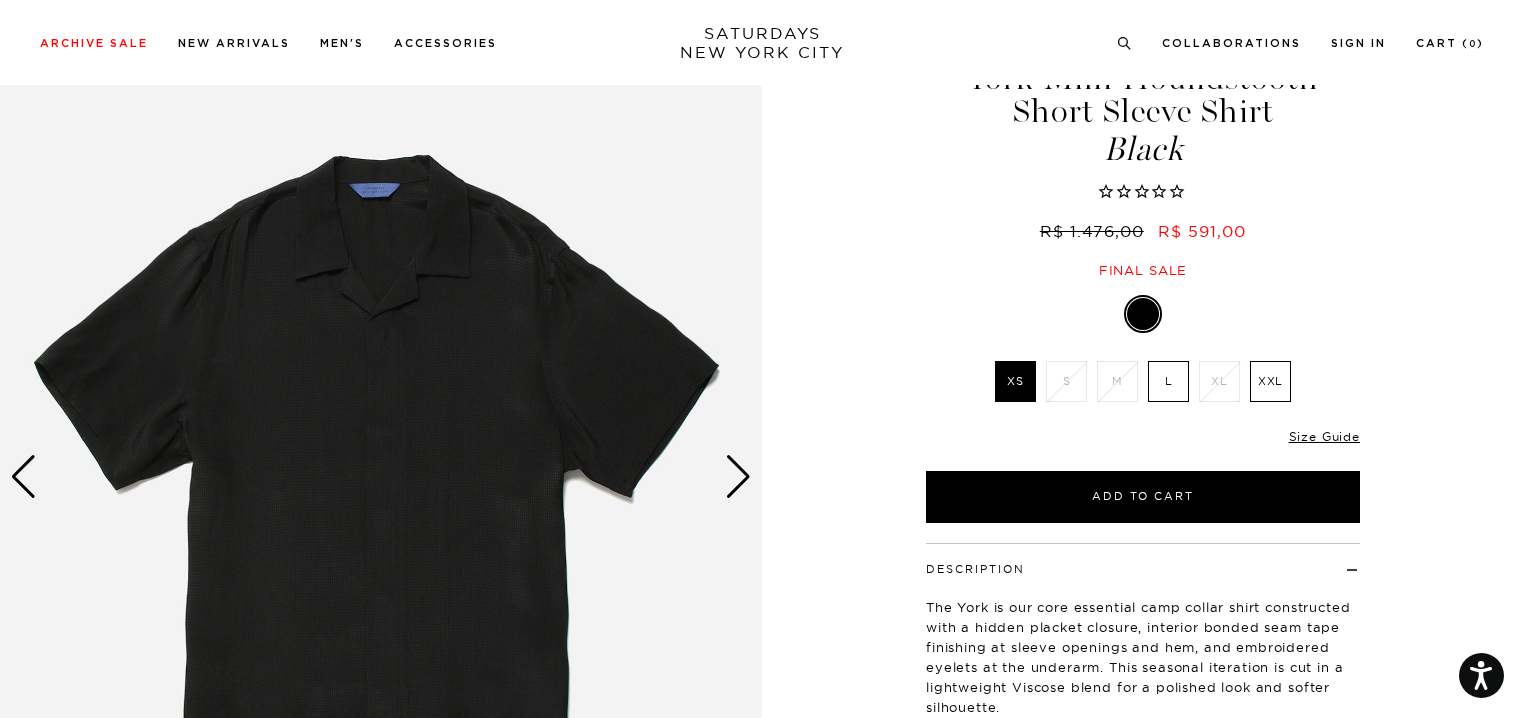 click at bounding box center (381, 477) 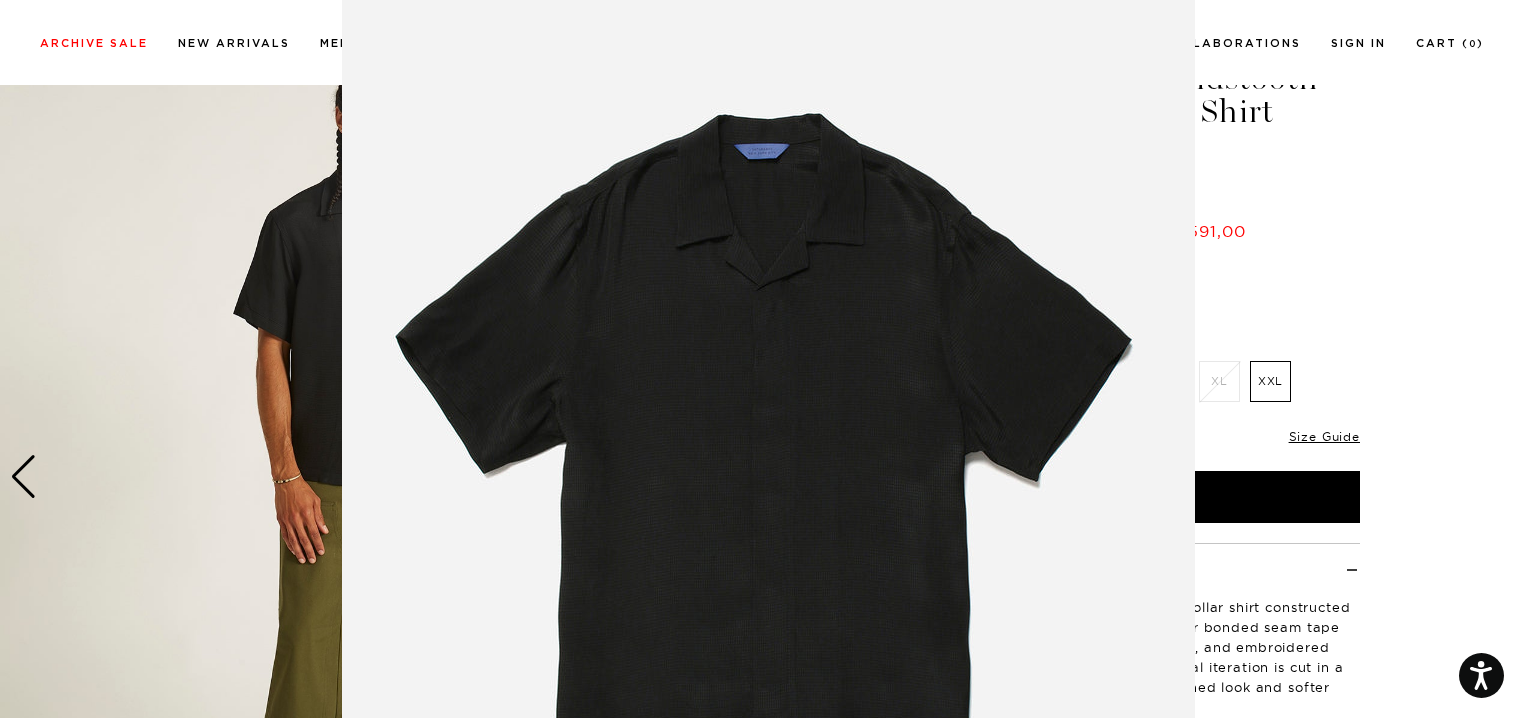 scroll, scrollTop: 48, scrollLeft: 0, axis: vertical 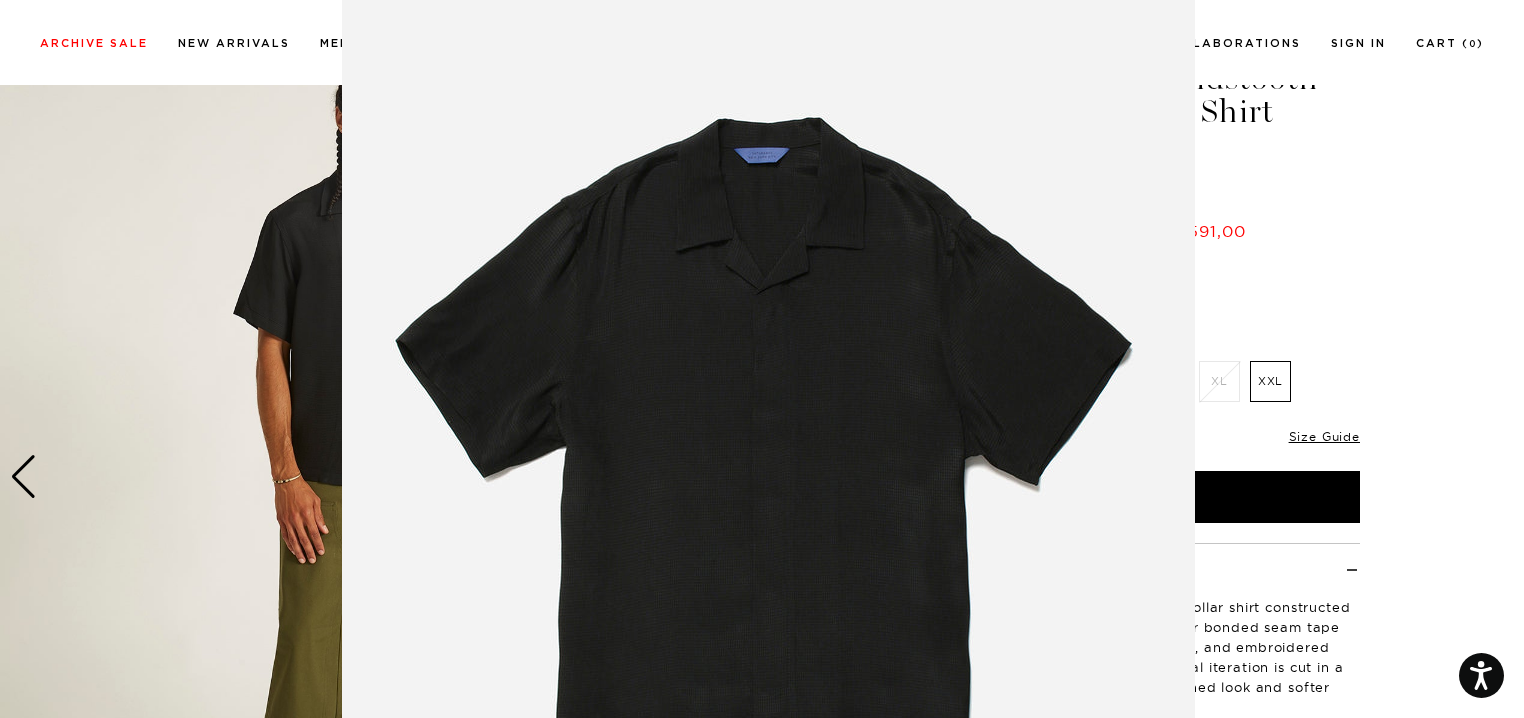 click at bounding box center [762, 359] 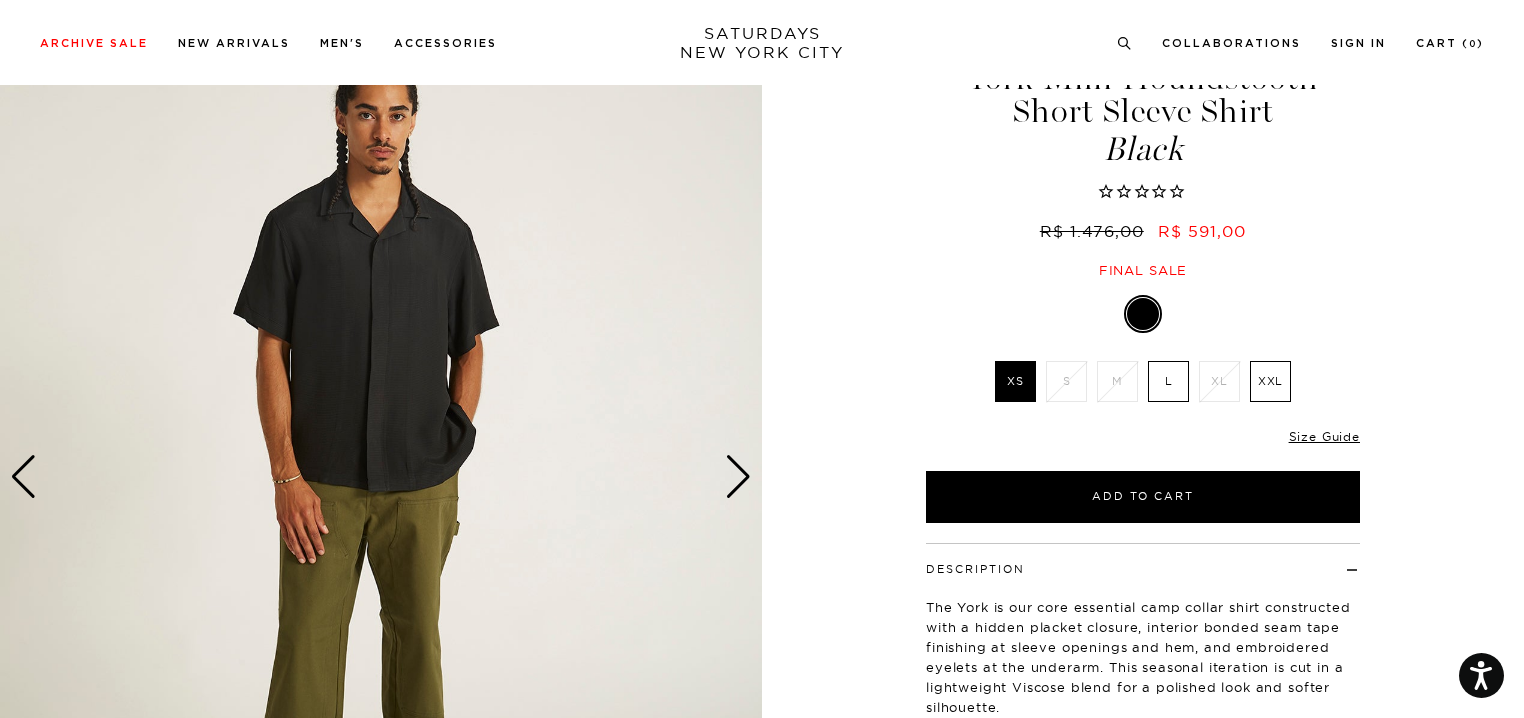 click at bounding box center [381, 477] 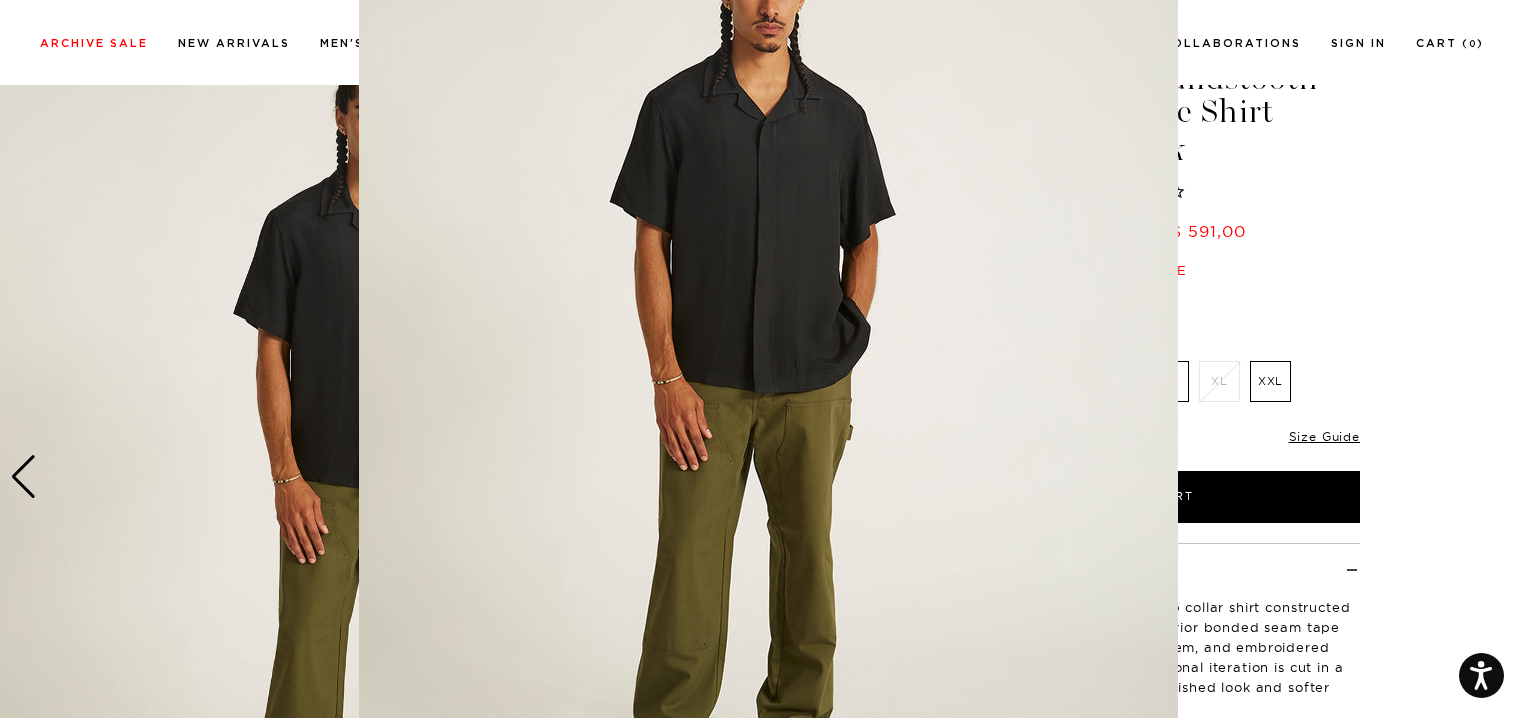 scroll, scrollTop: 124, scrollLeft: 0, axis: vertical 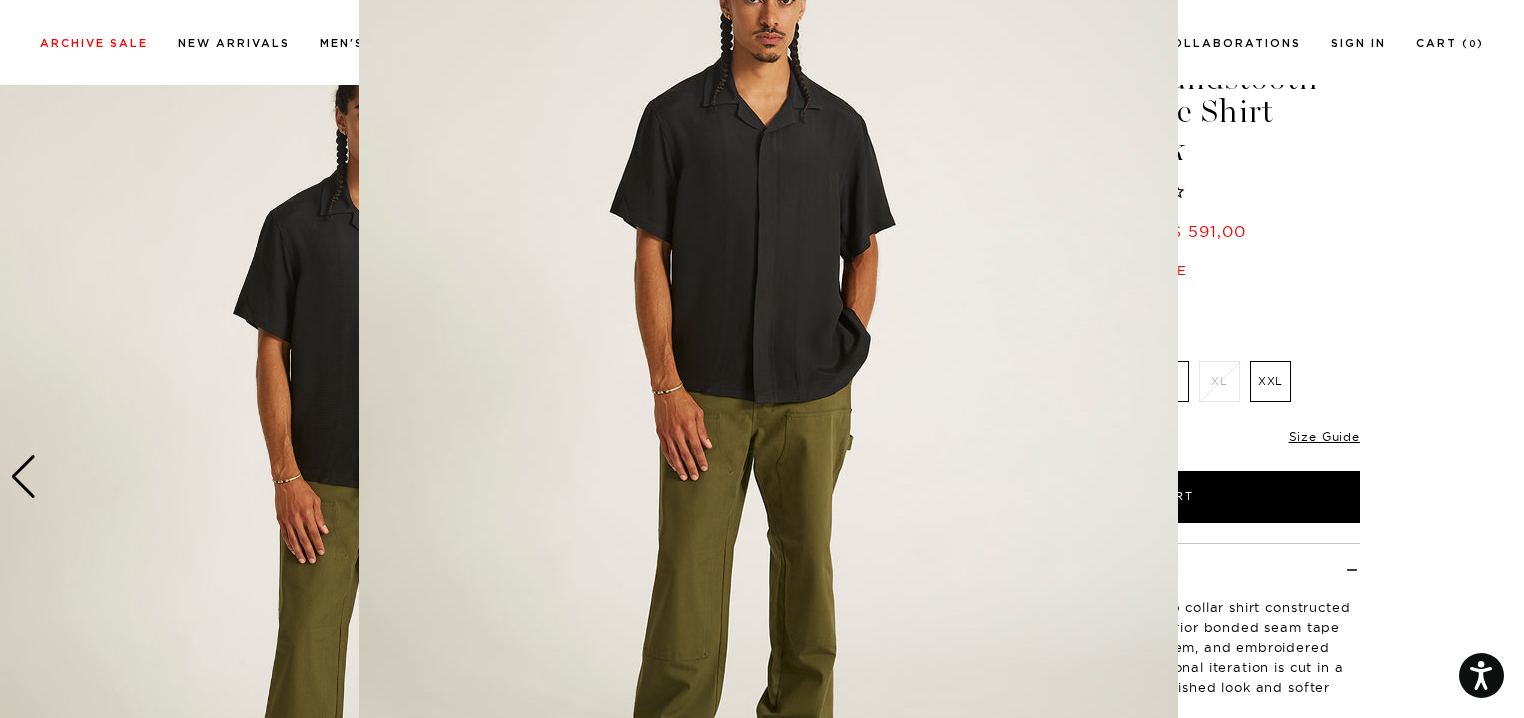 click at bounding box center (762, 359) 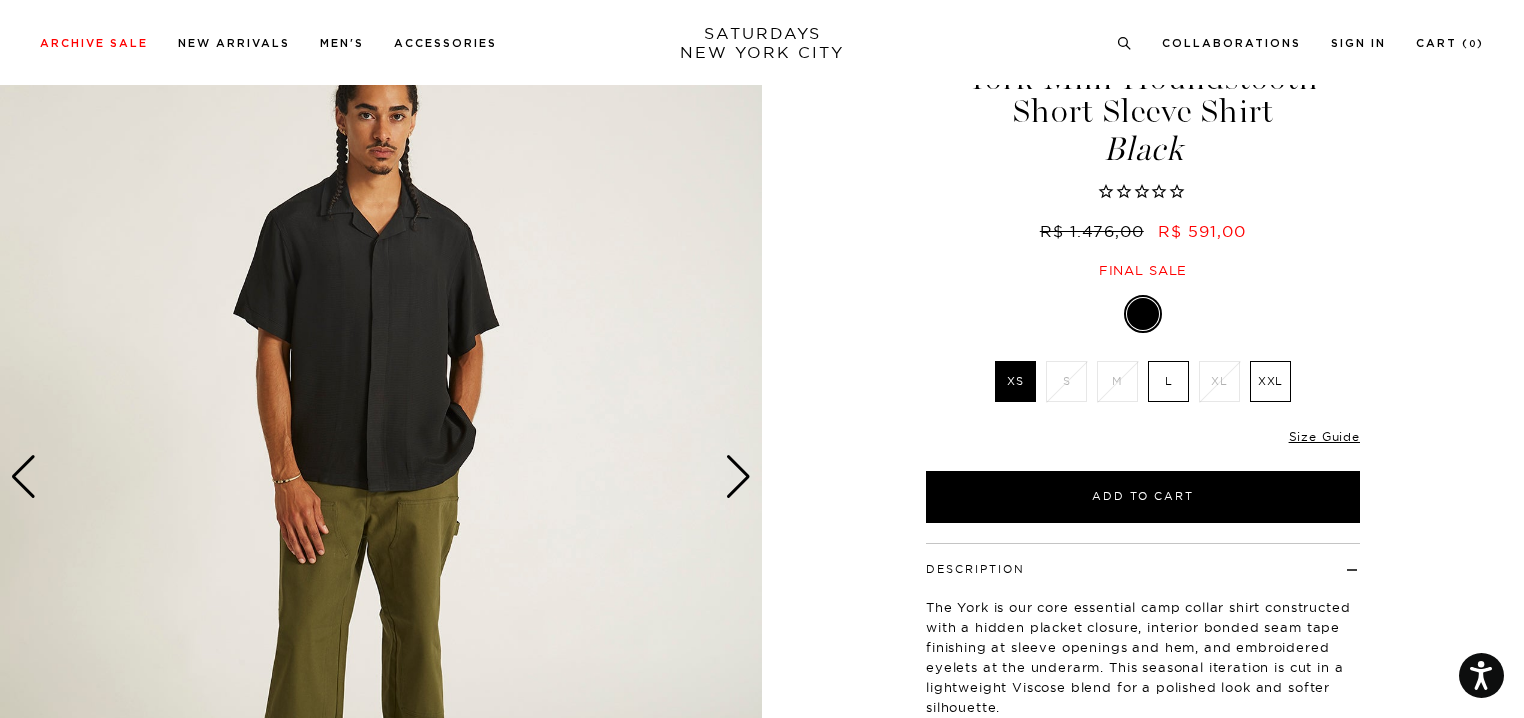 scroll, scrollTop: 0, scrollLeft: 0, axis: both 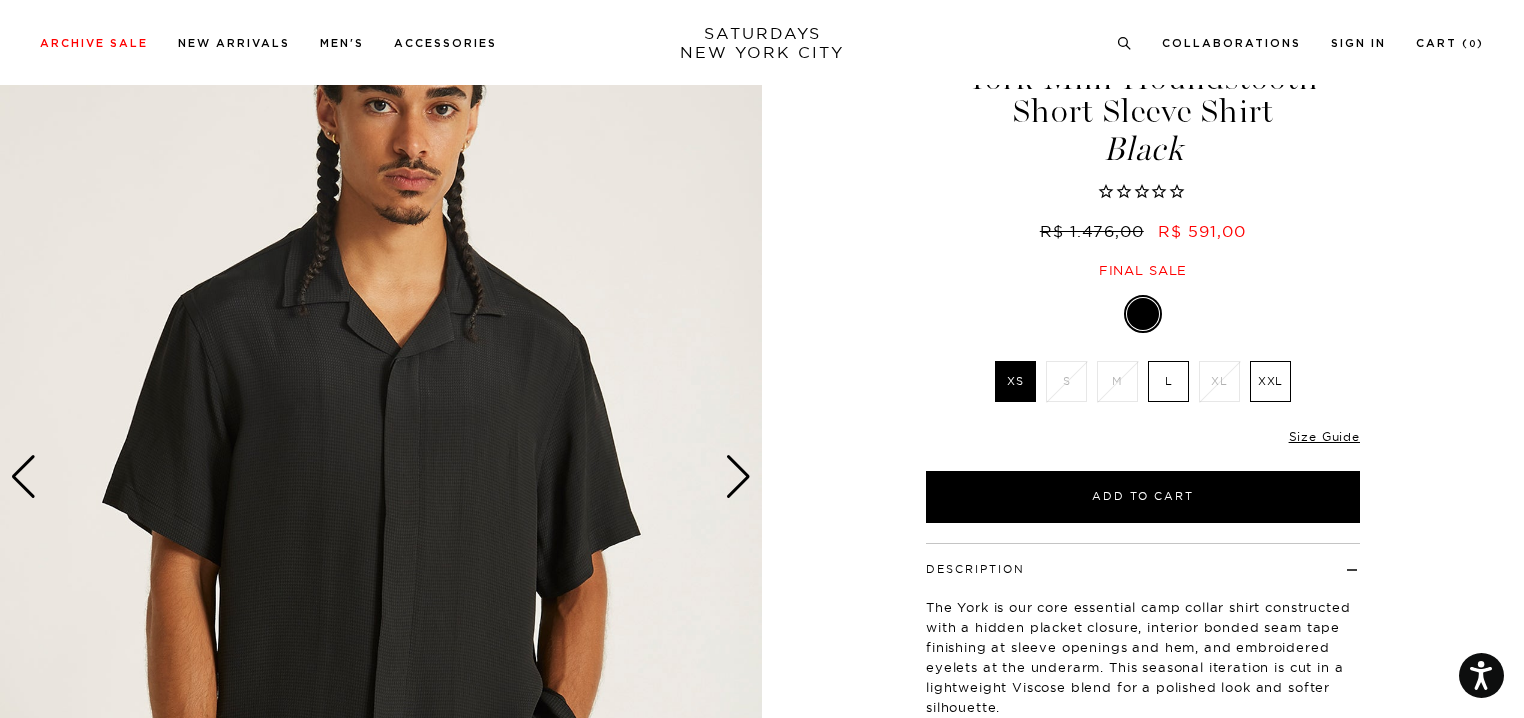 click at bounding box center [381, 477] 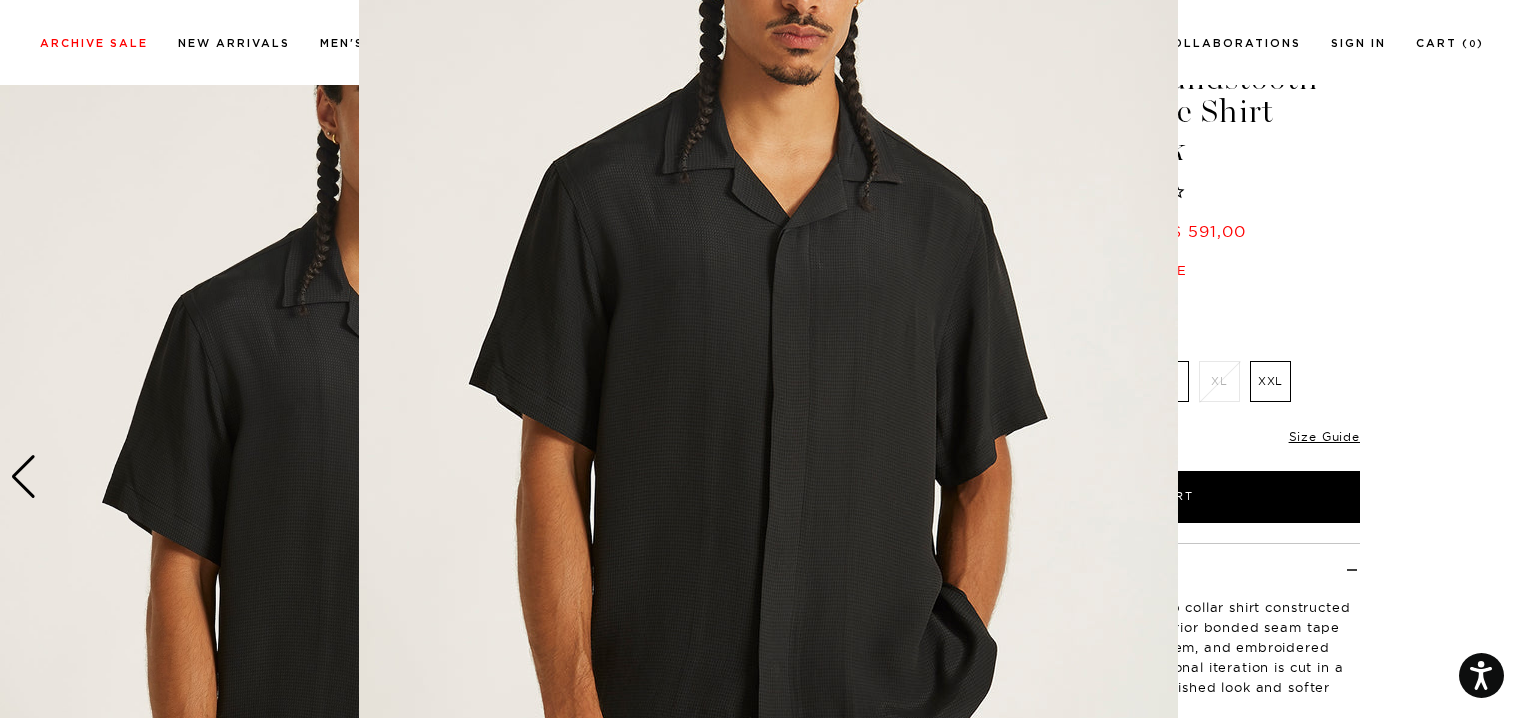 scroll, scrollTop: 156, scrollLeft: 0, axis: vertical 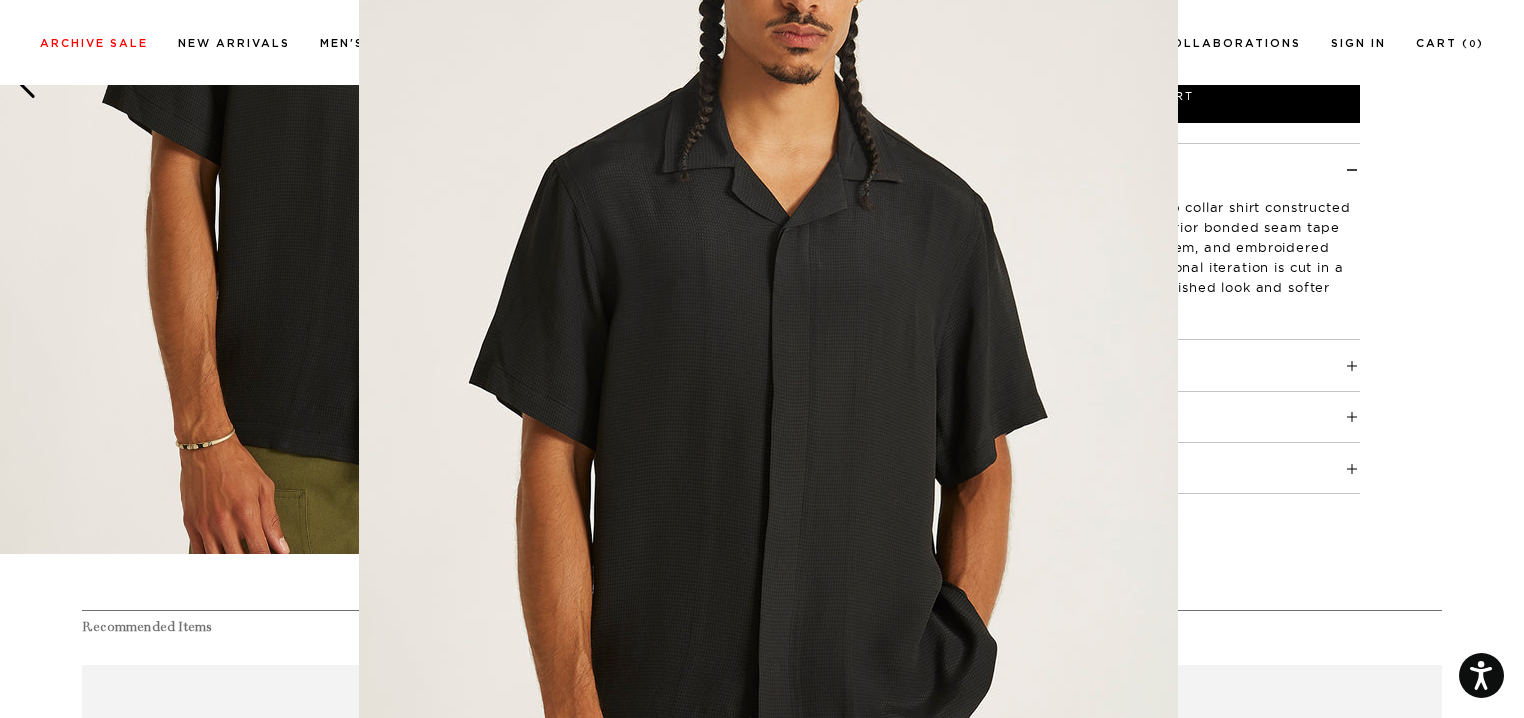 click at bounding box center (768, 356) 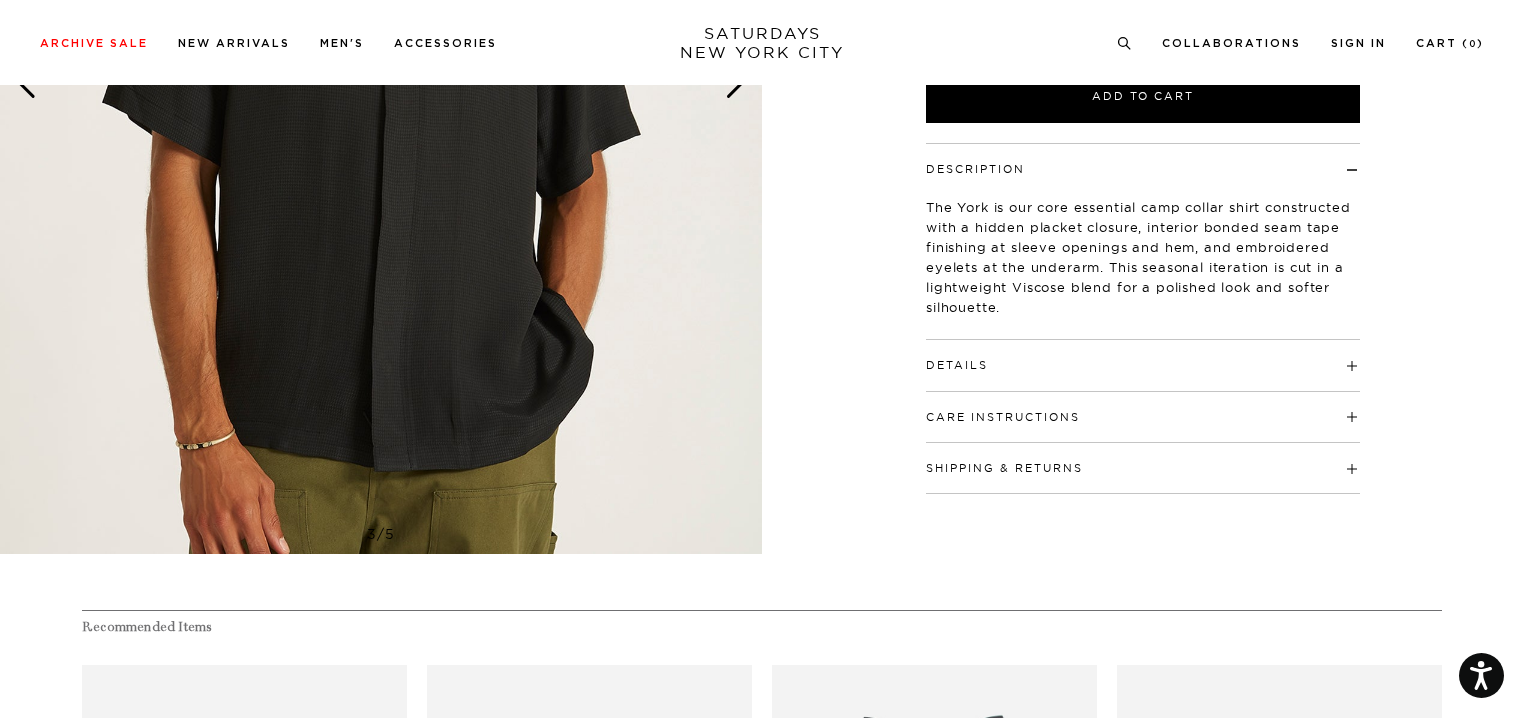 scroll, scrollTop: 0, scrollLeft: 0, axis: both 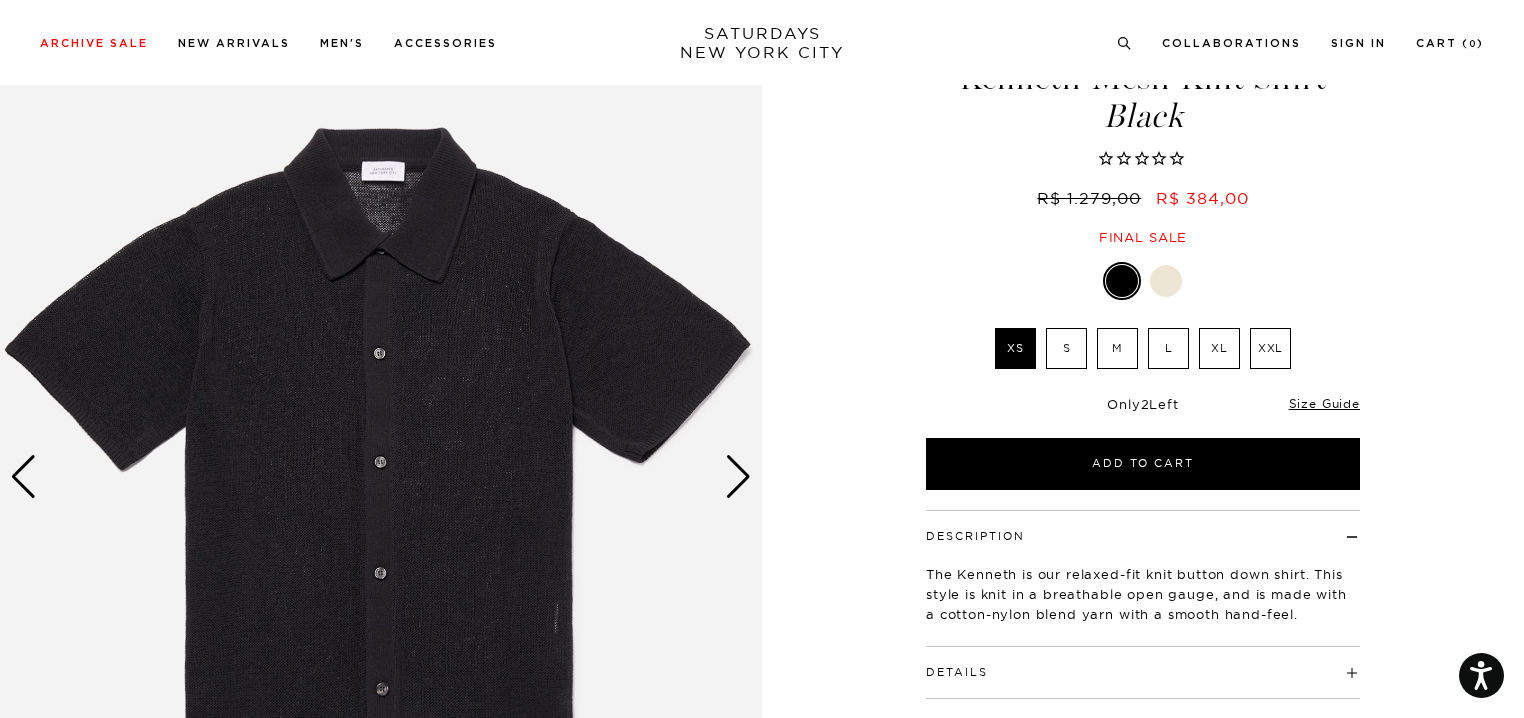 click at bounding box center (381, 477) 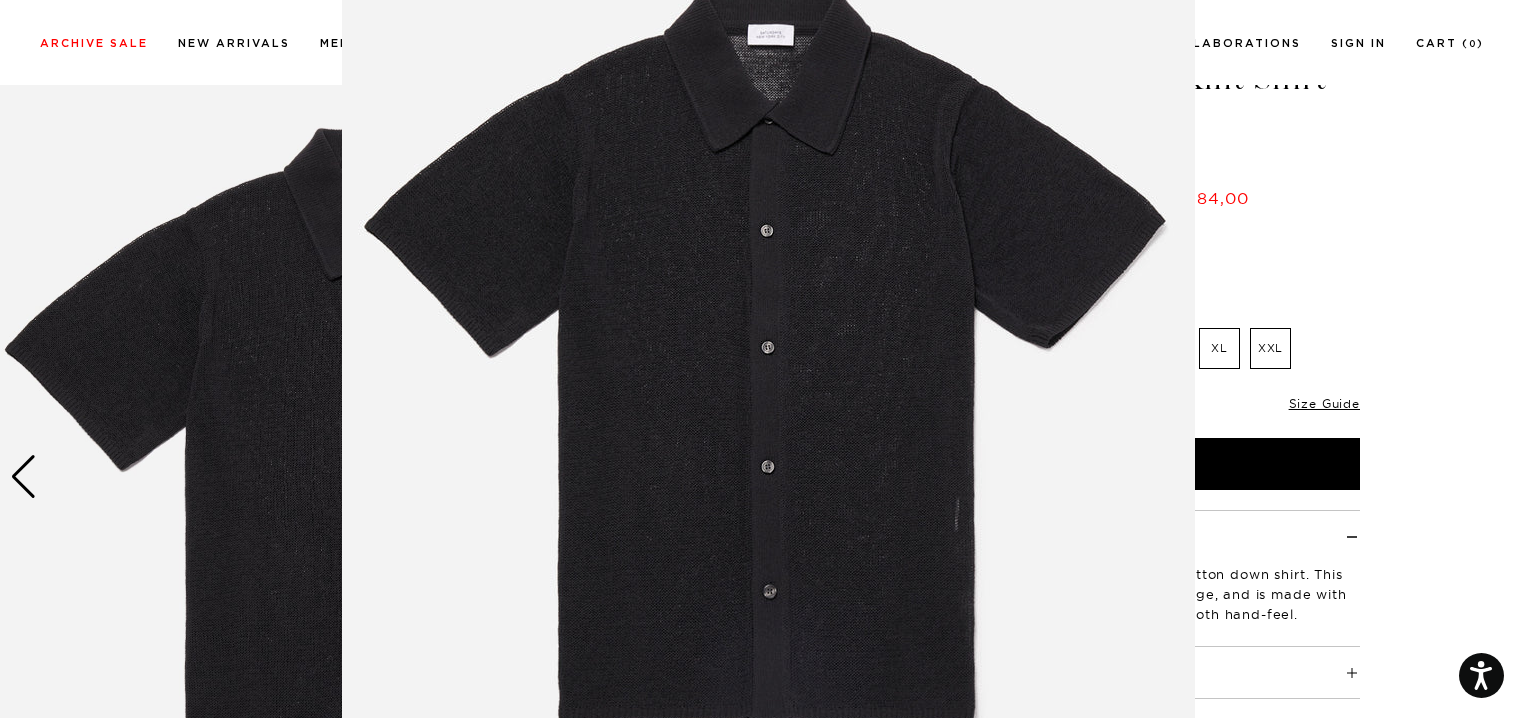 scroll, scrollTop: 148, scrollLeft: 0, axis: vertical 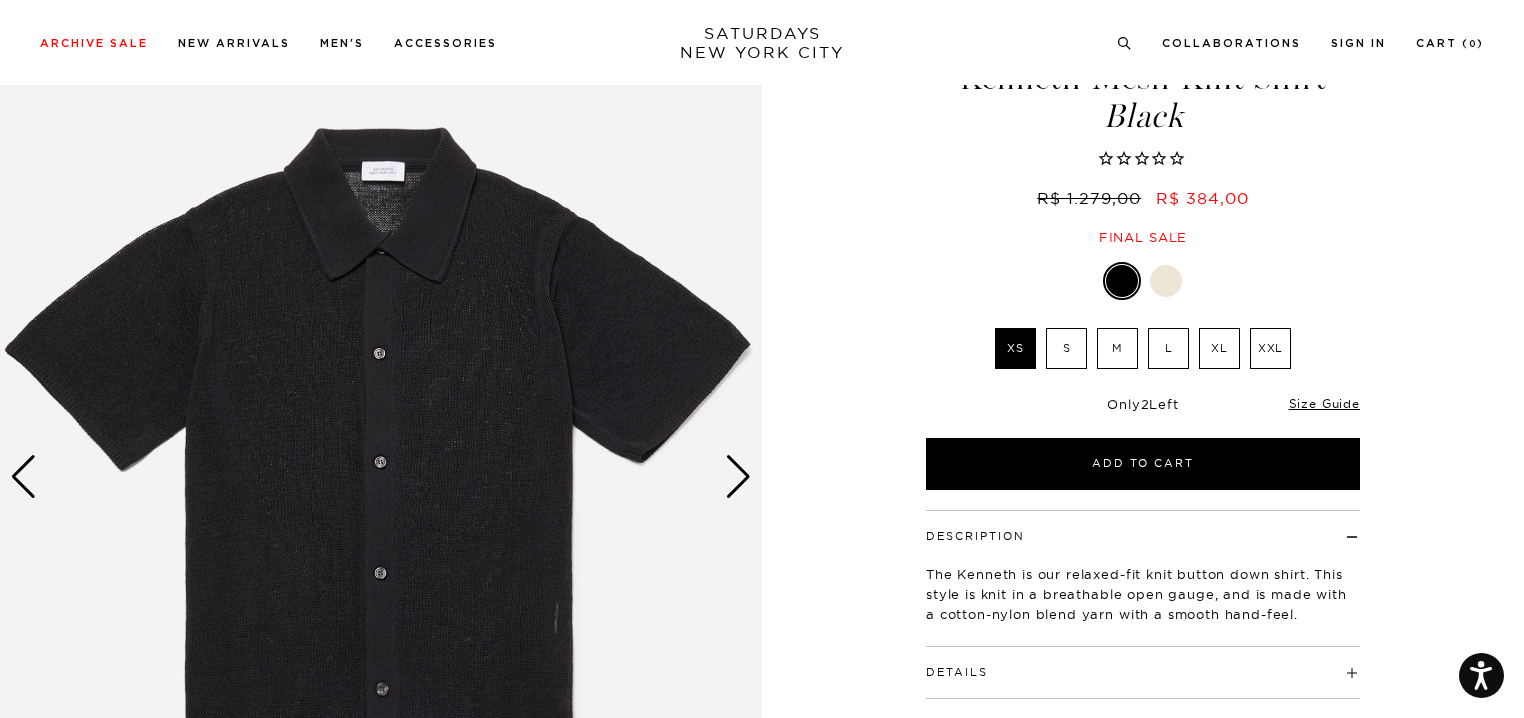 click at bounding box center [738, 477] 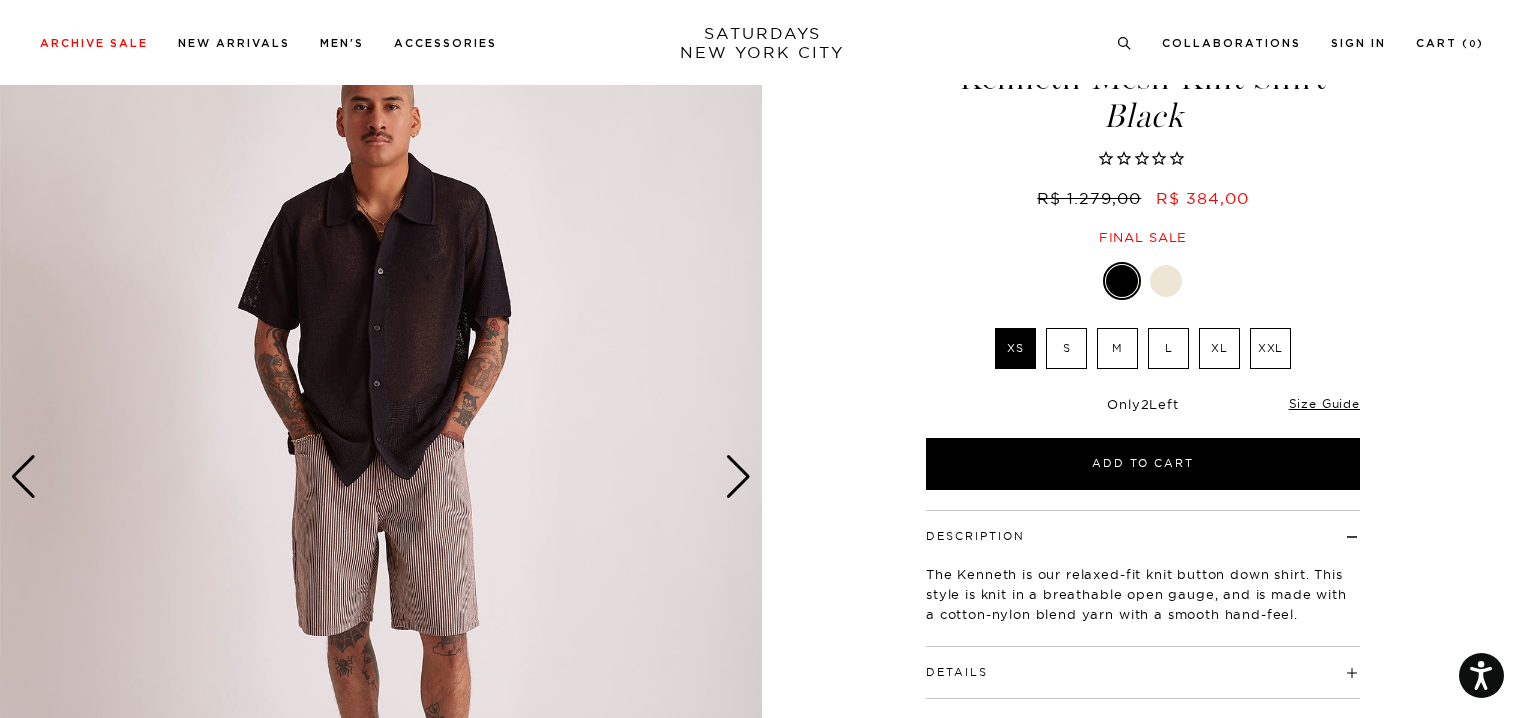 click at bounding box center [381, 477] 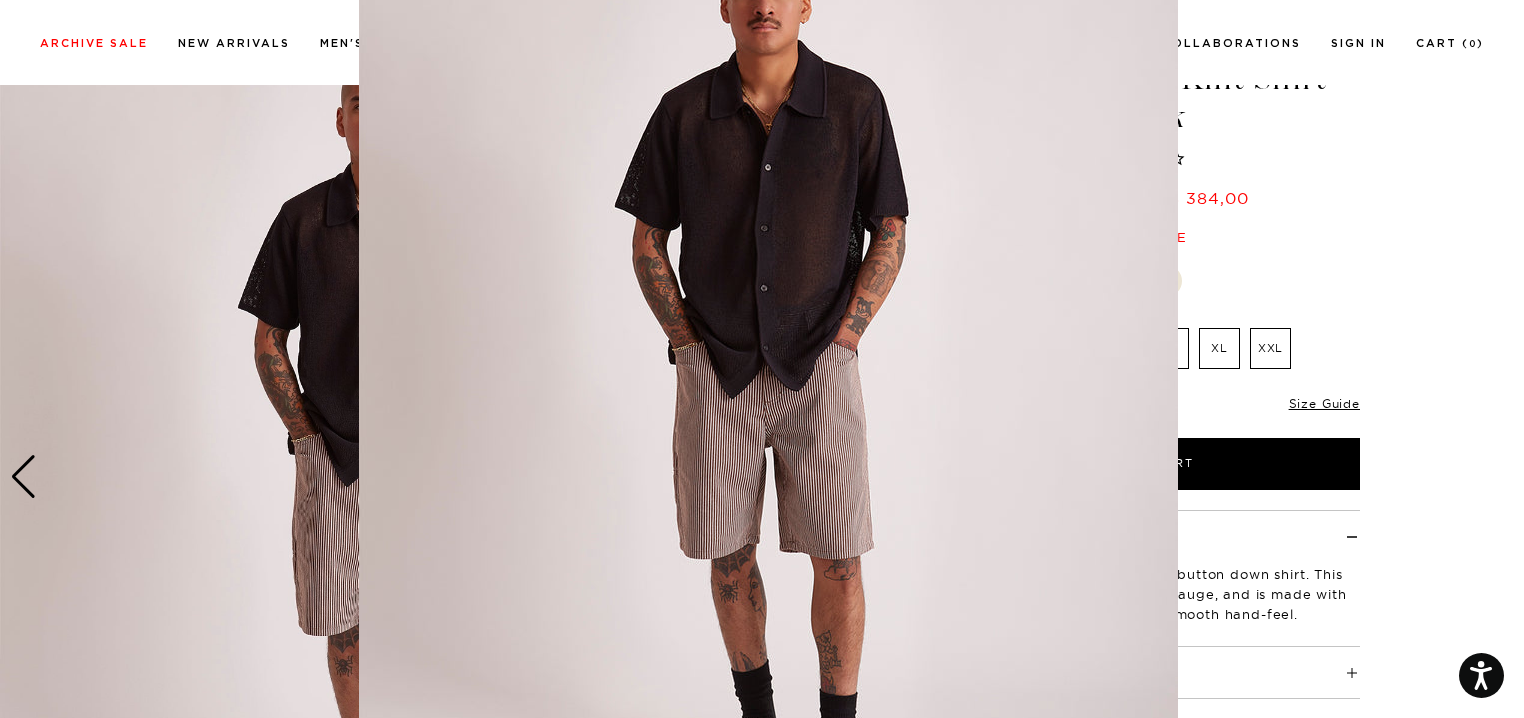 scroll, scrollTop: 103, scrollLeft: 0, axis: vertical 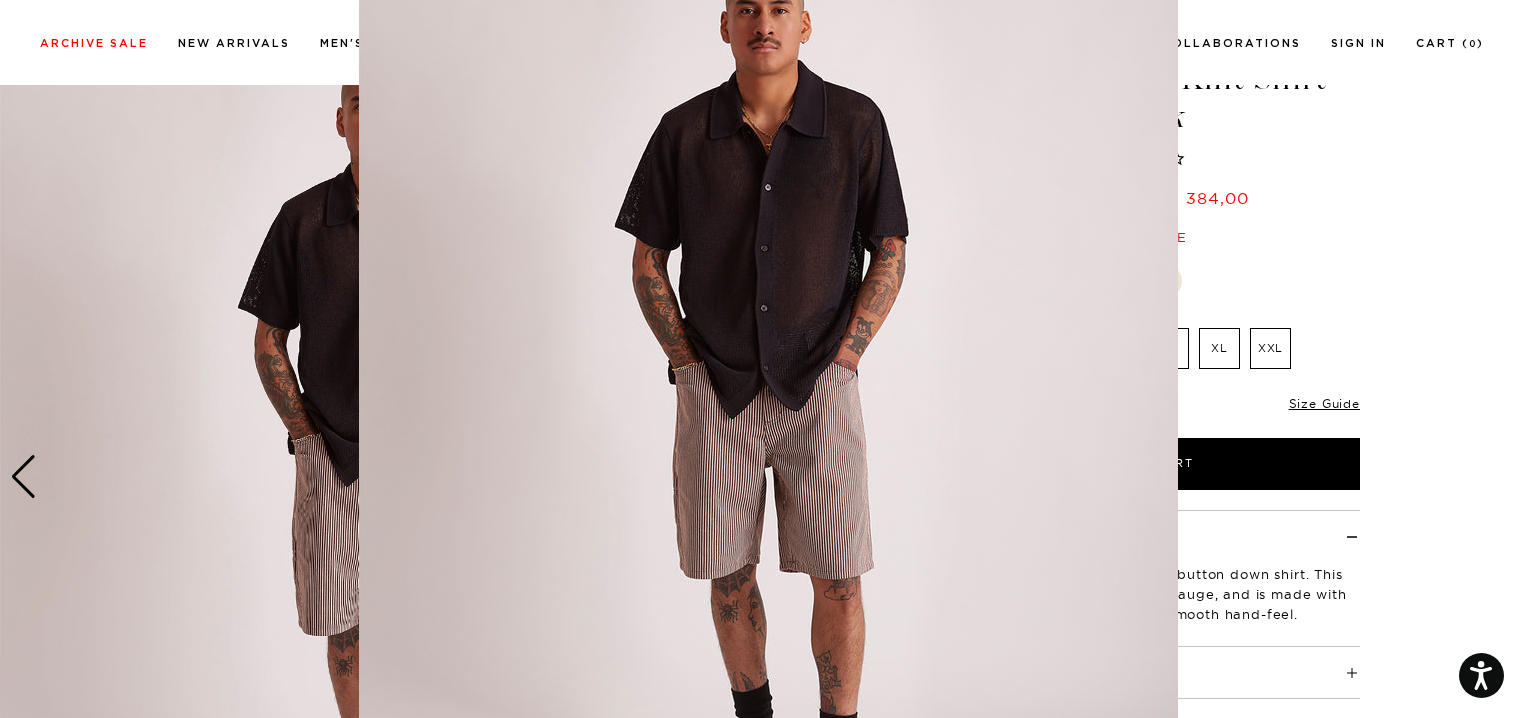 click at bounding box center [768, 409] 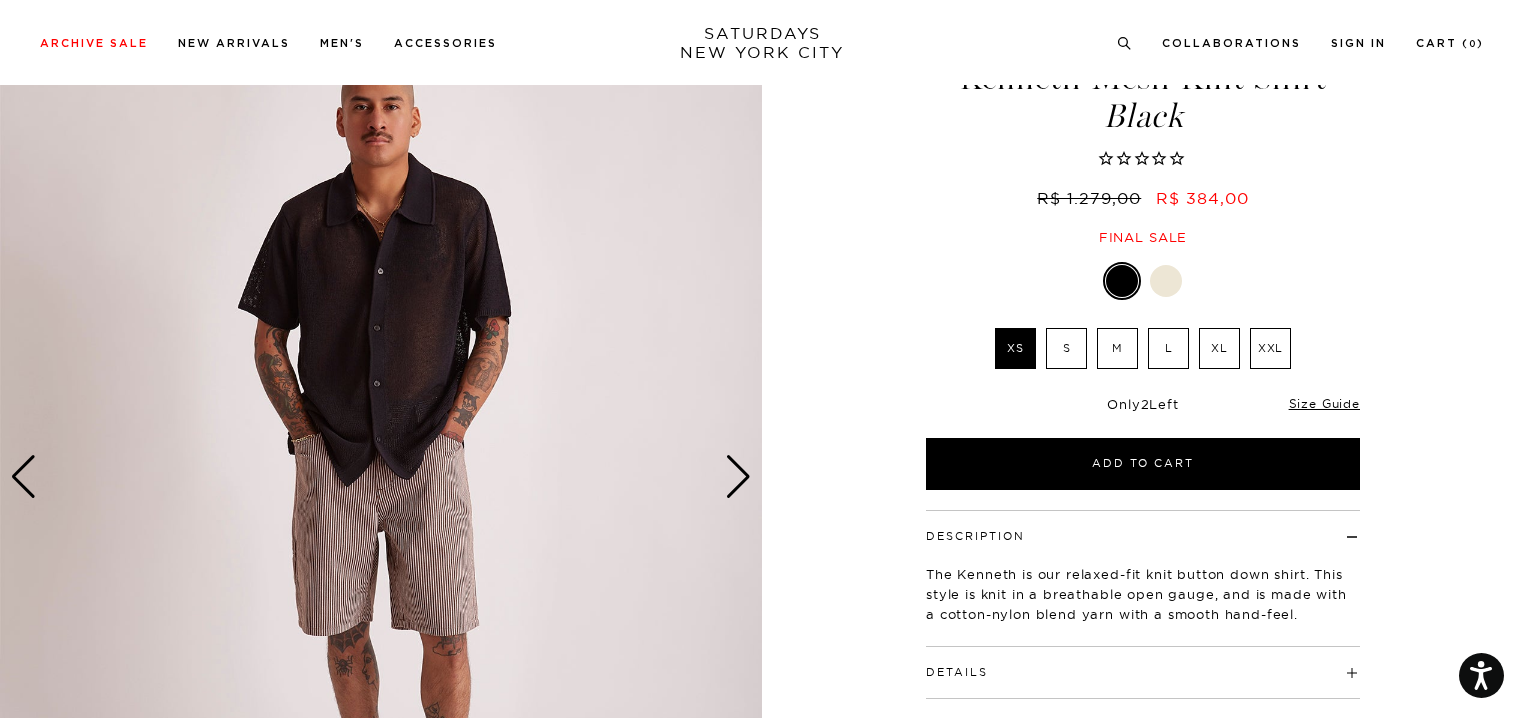 click at bounding box center [738, 477] 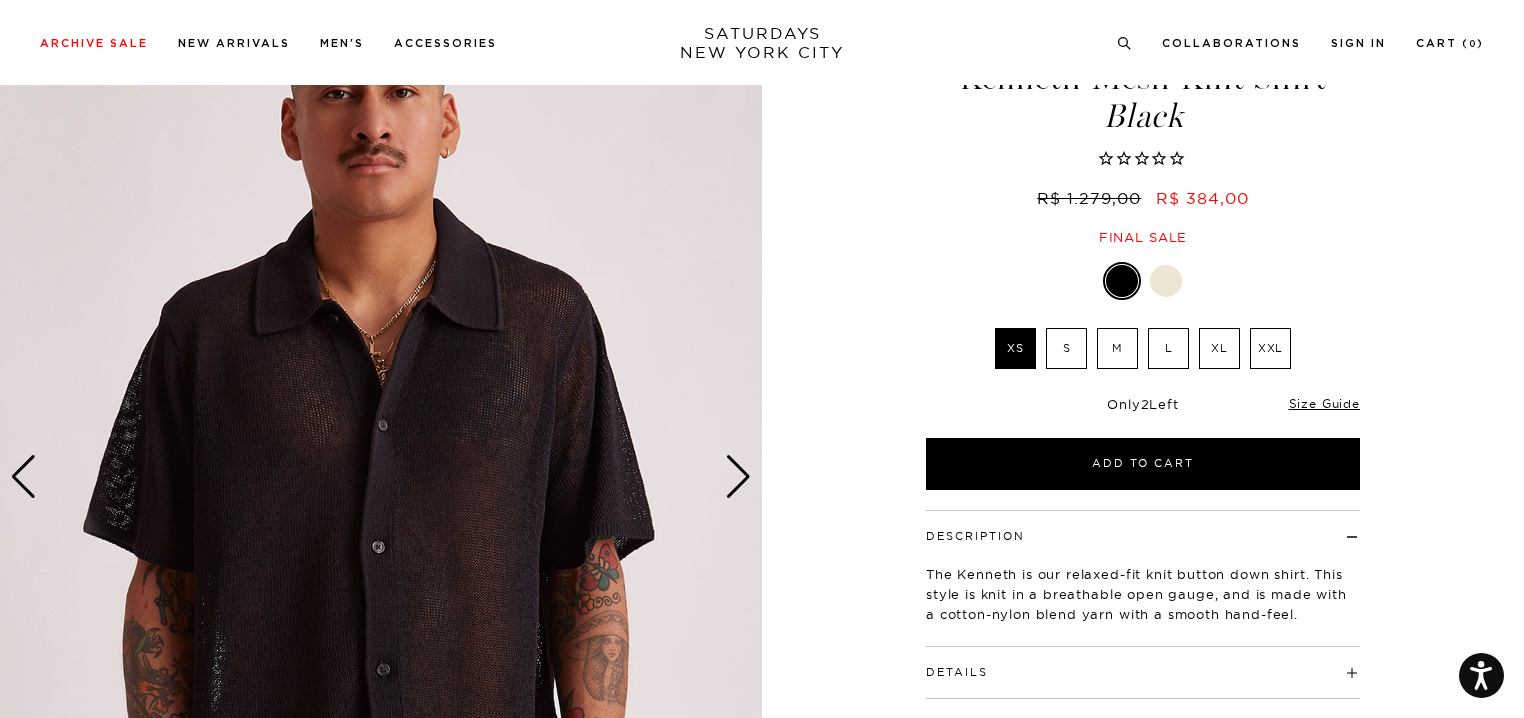 click at bounding box center [381, 477] 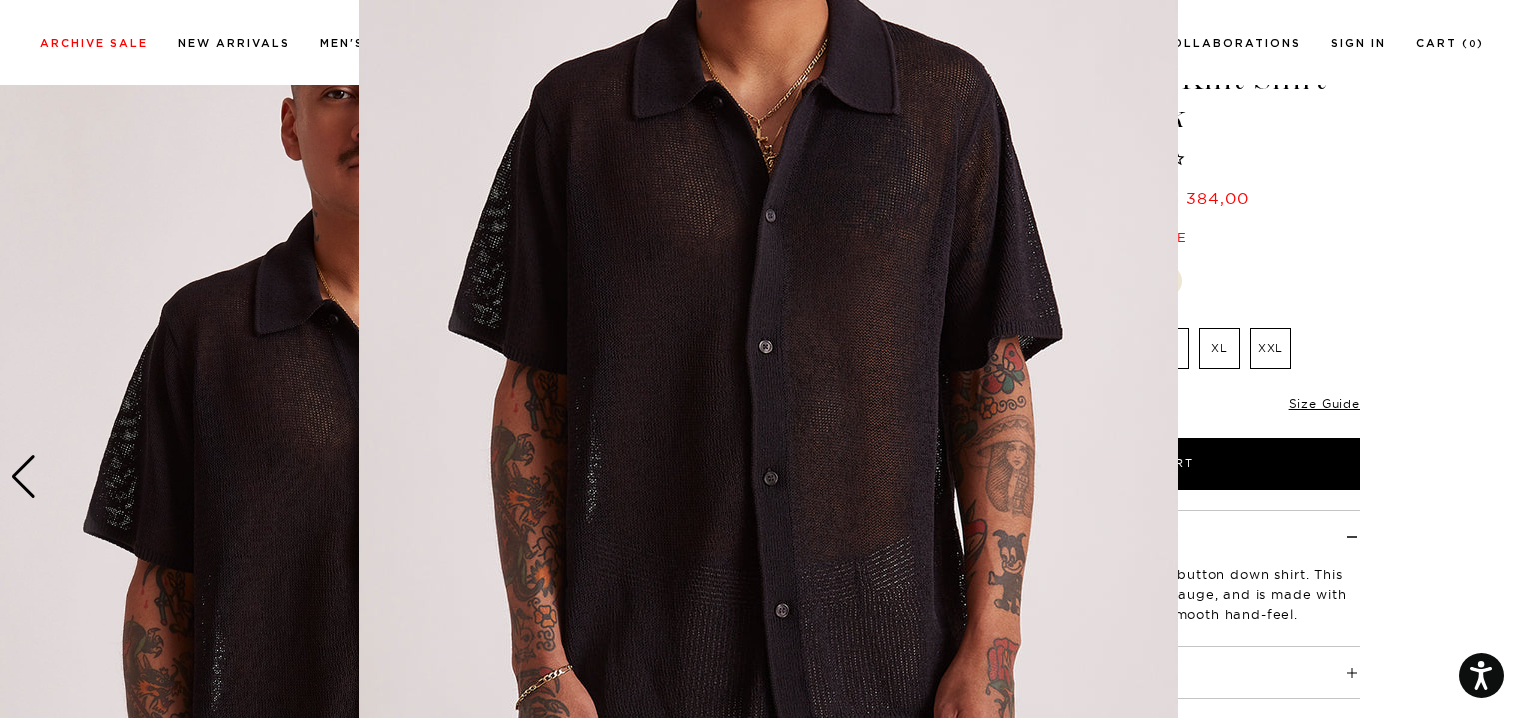scroll, scrollTop: 224, scrollLeft: 0, axis: vertical 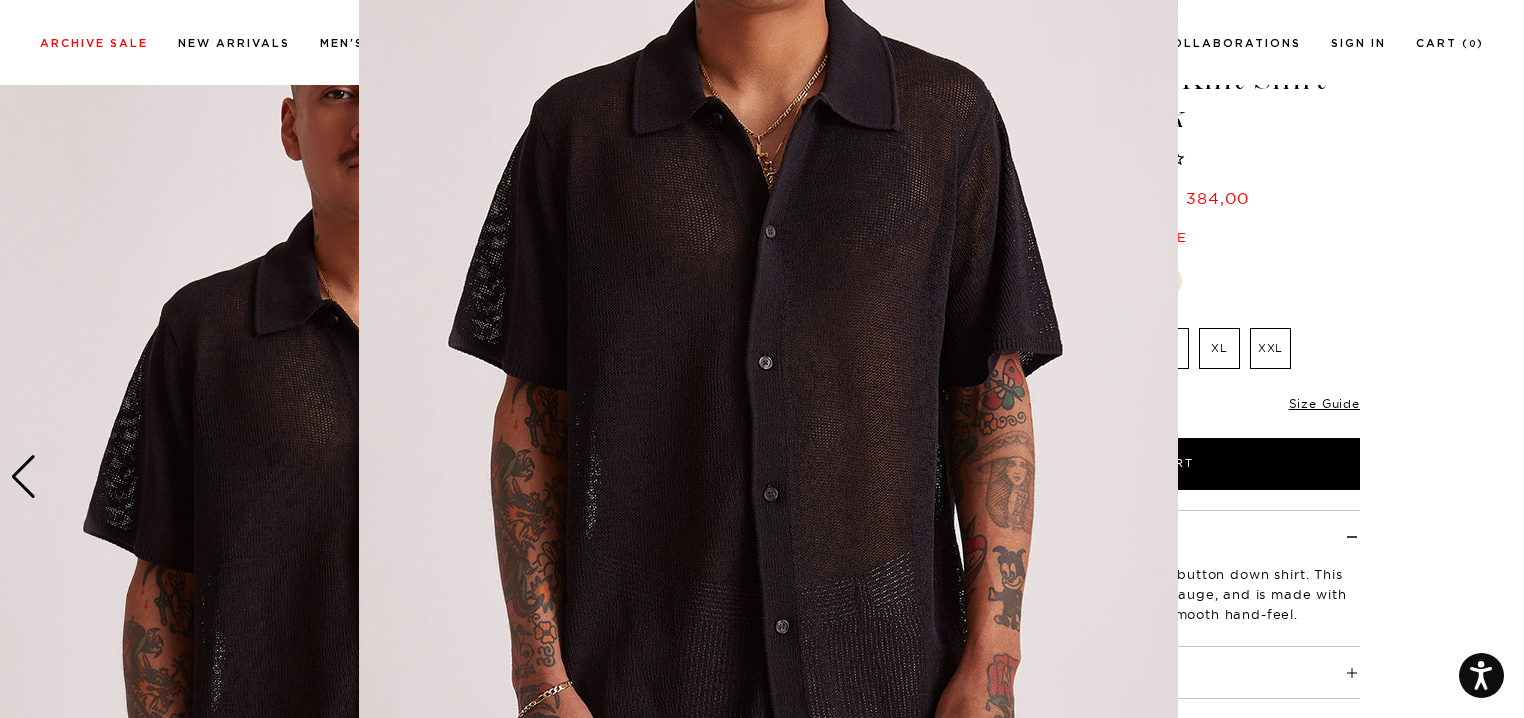 click at bounding box center (762, 359) 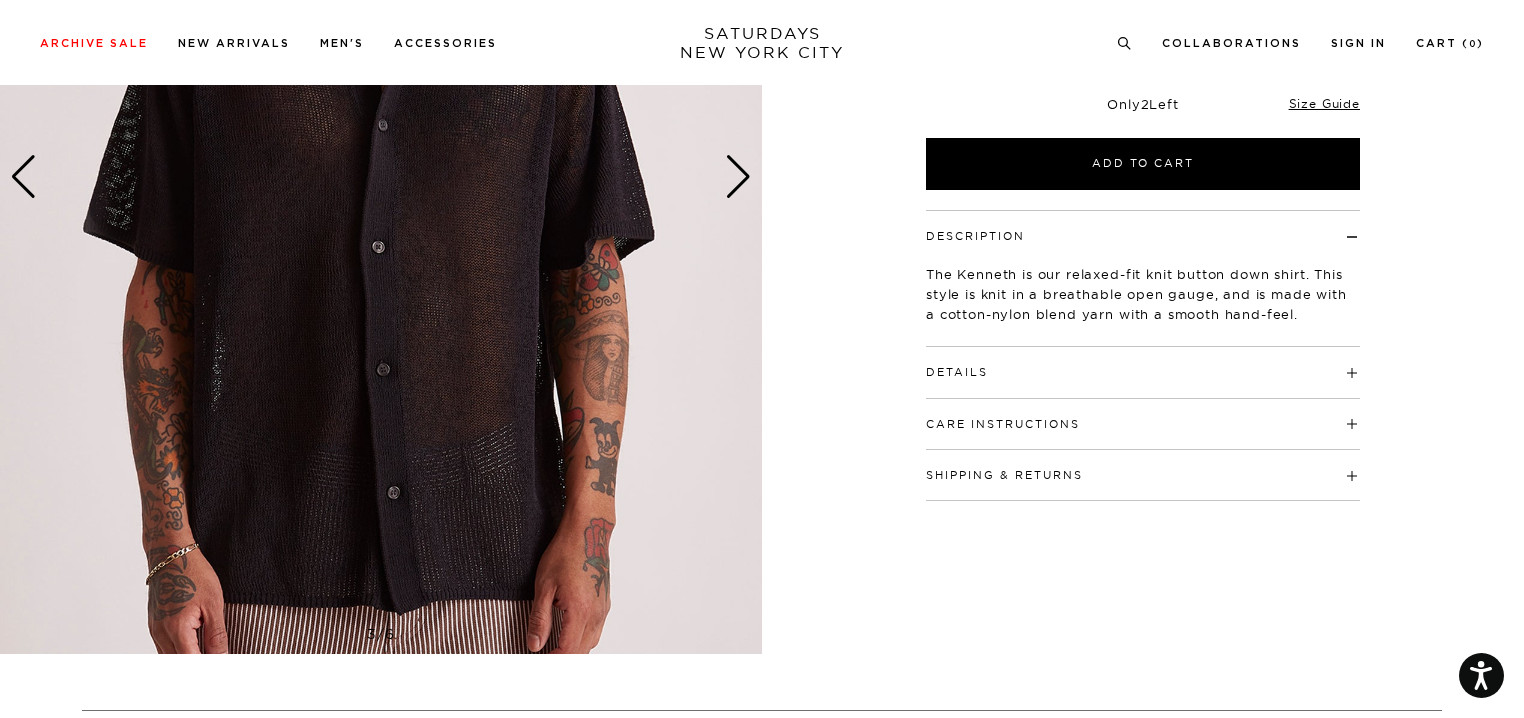 scroll, scrollTop: 200, scrollLeft: 0, axis: vertical 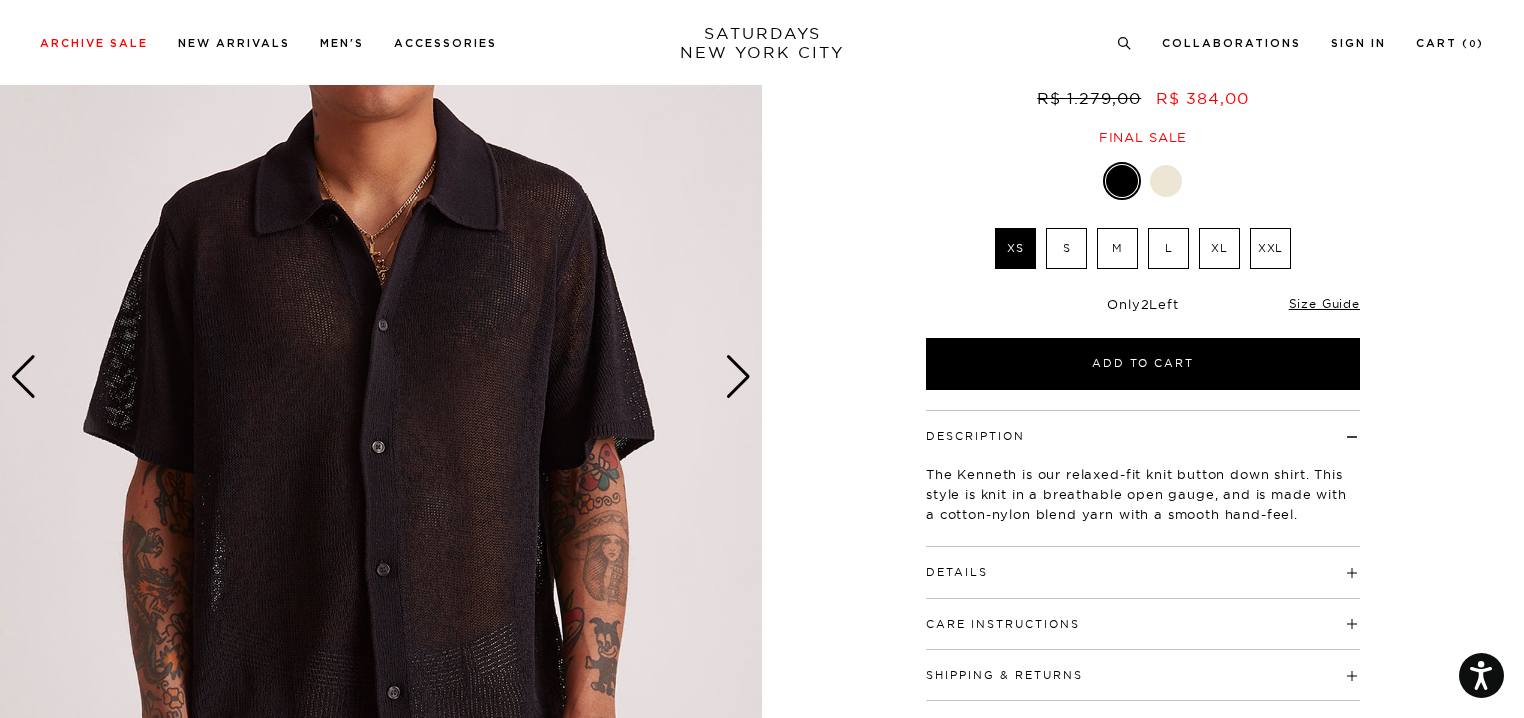 click on "L" at bounding box center [1168, 248] 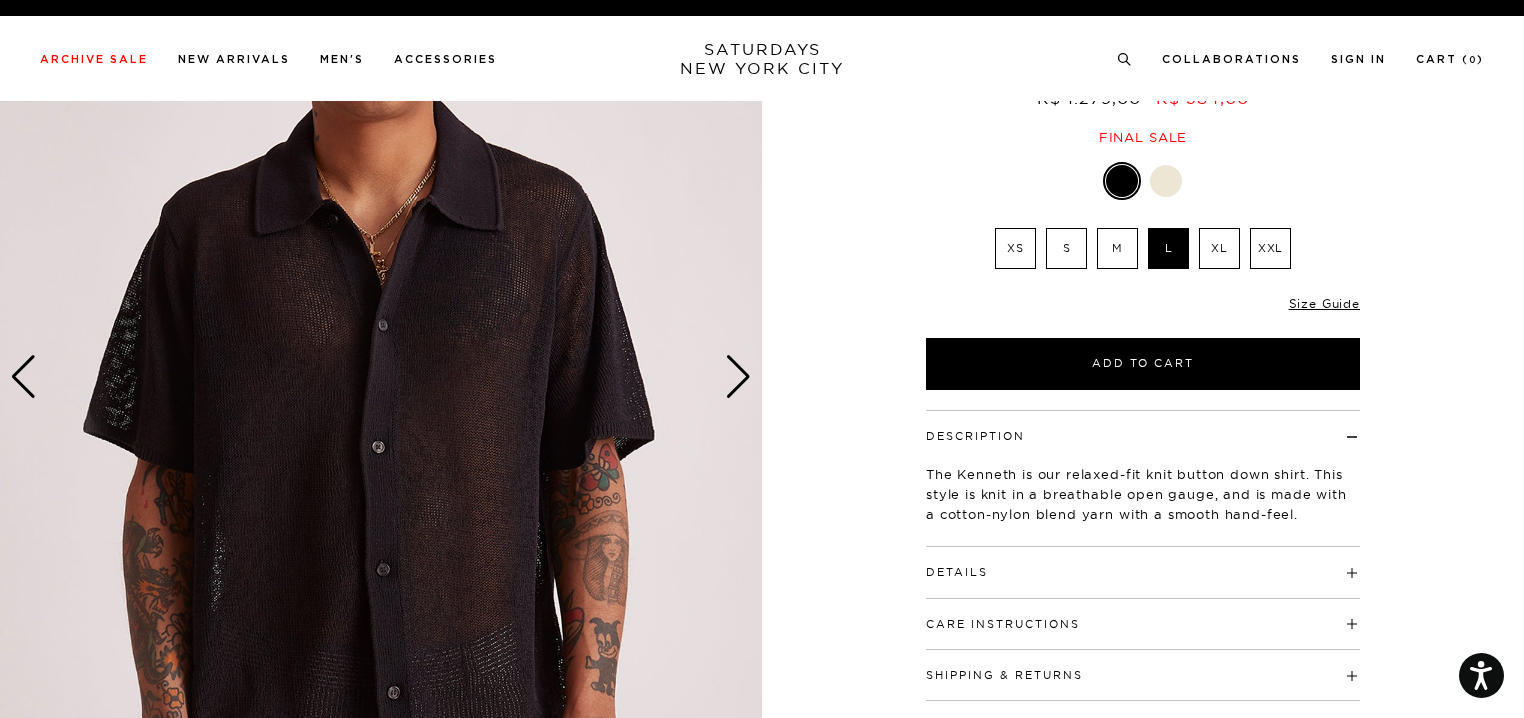 scroll, scrollTop: 0, scrollLeft: 0, axis: both 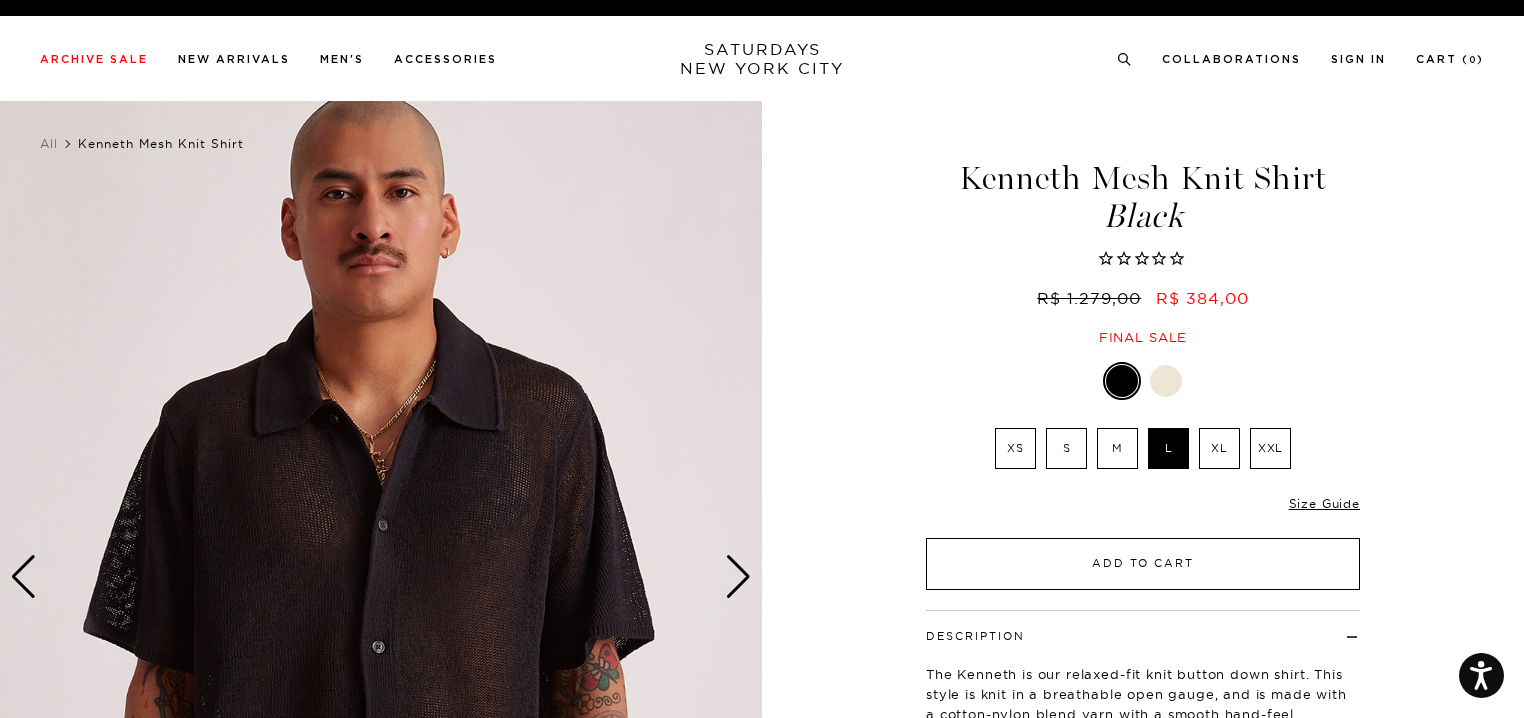 click on "Add to Cart" at bounding box center [1143, 564] 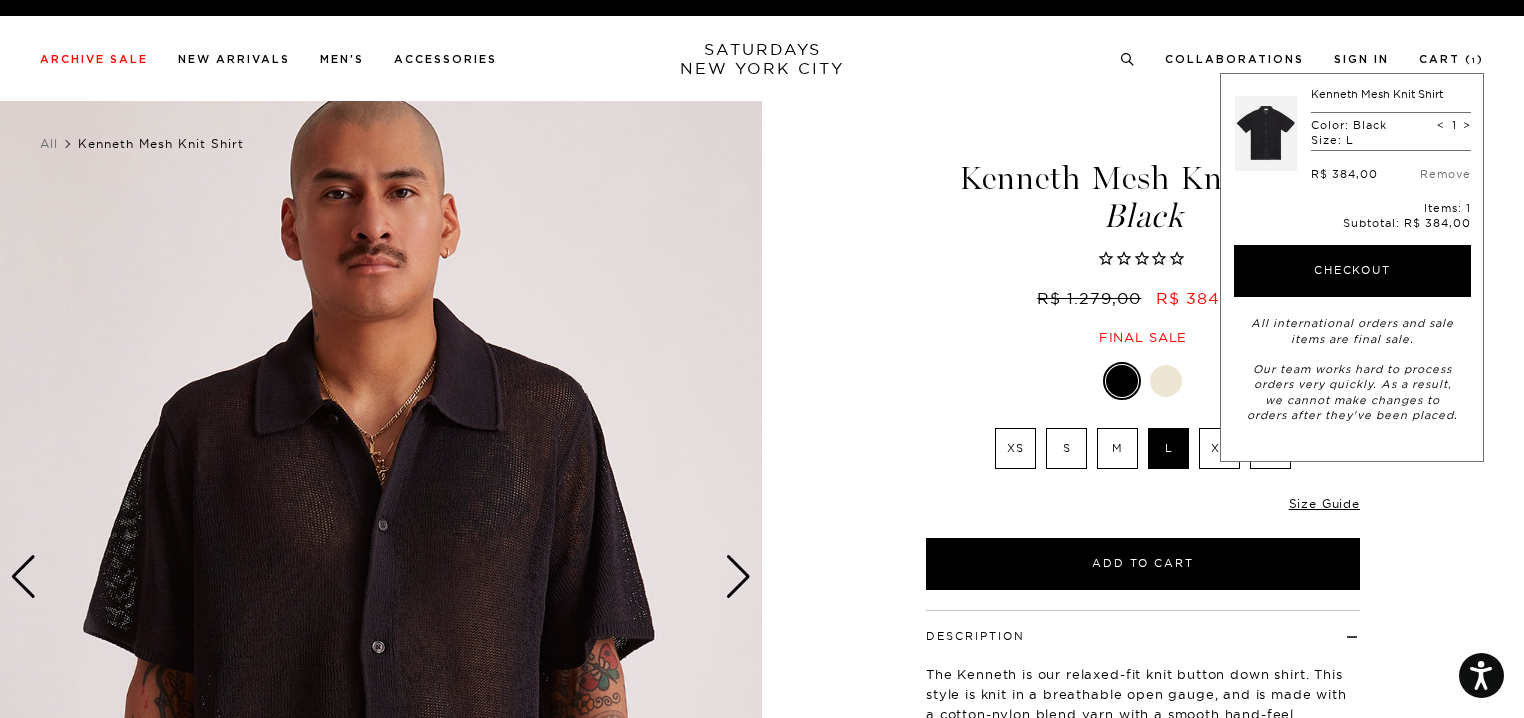 click on "Kenneth Mesh Knit Shirt  Black
R$ 1.279,00
R$ 384,00
Final sale" at bounding box center [1143, 233] 